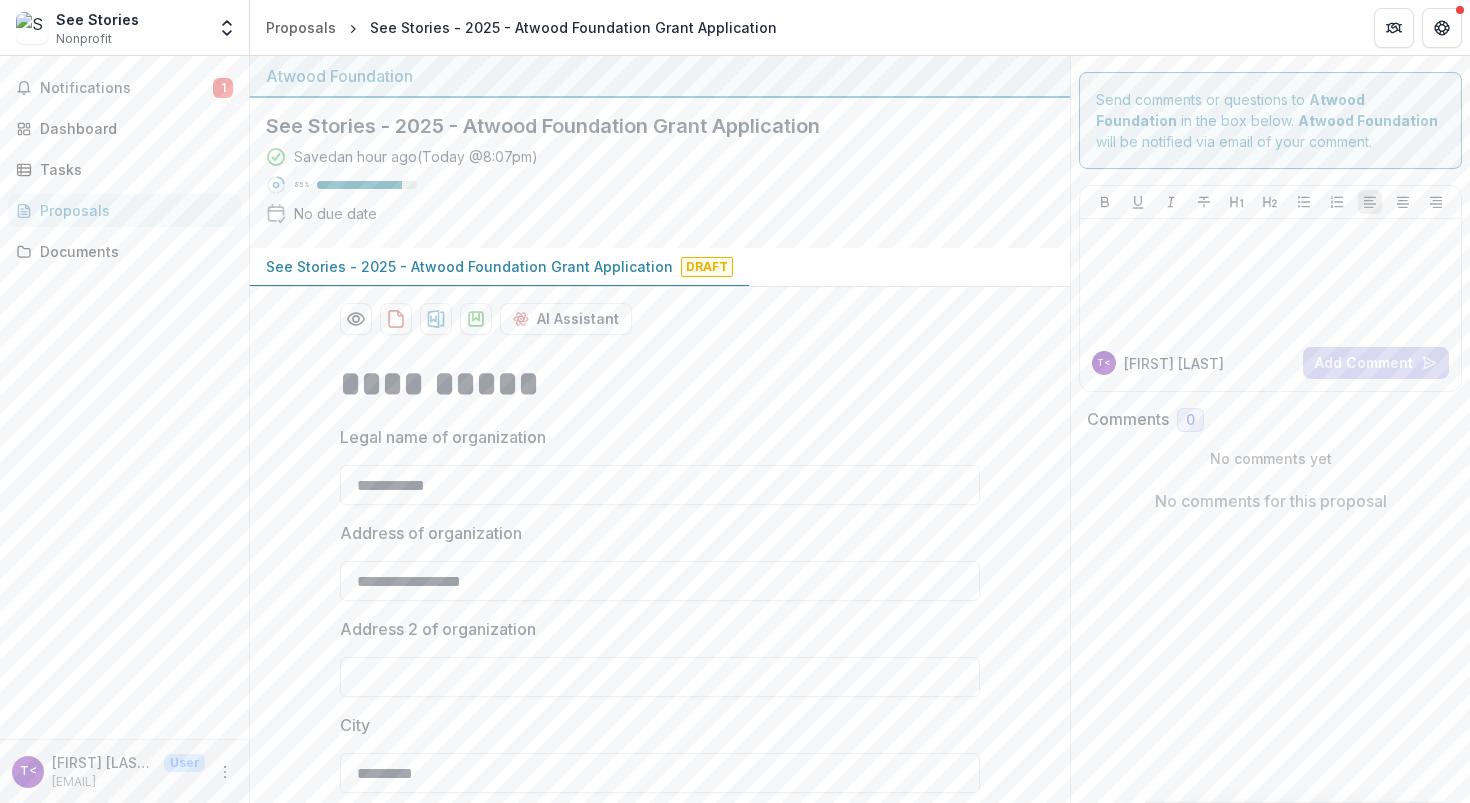 scroll, scrollTop: 0, scrollLeft: 0, axis: both 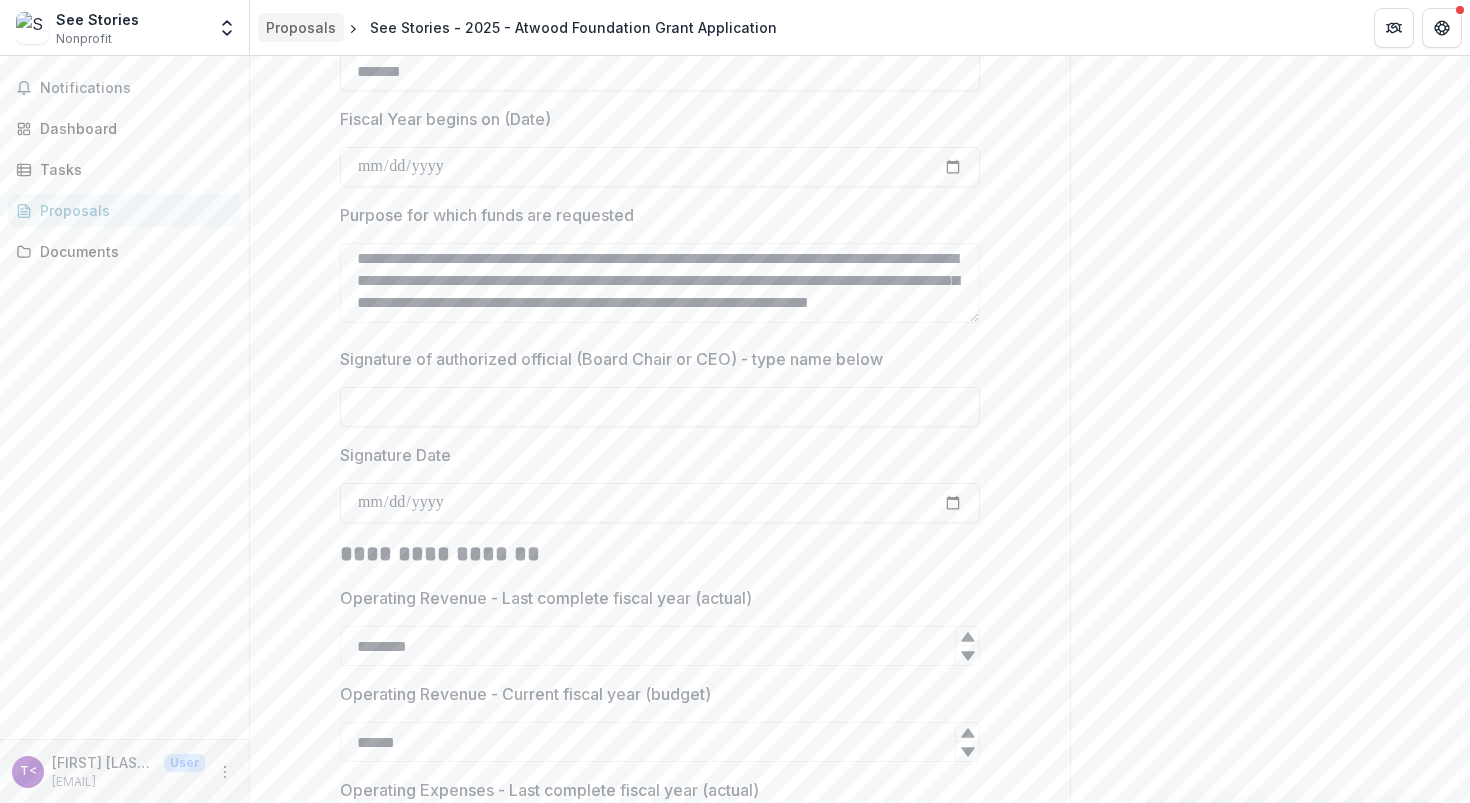click on "Proposals" at bounding box center [301, 27] 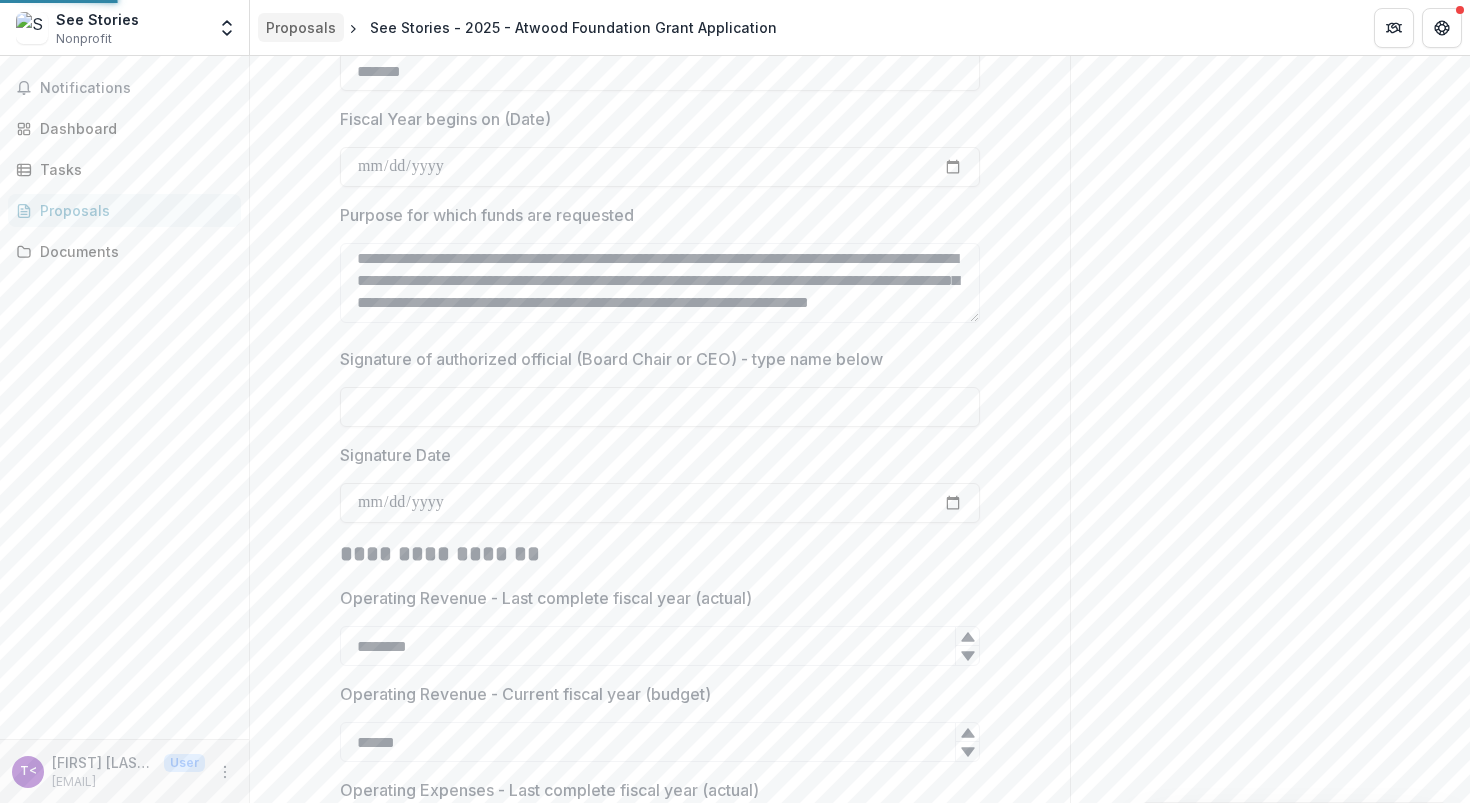 scroll, scrollTop: 0, scrollLeft: 0, axis: both 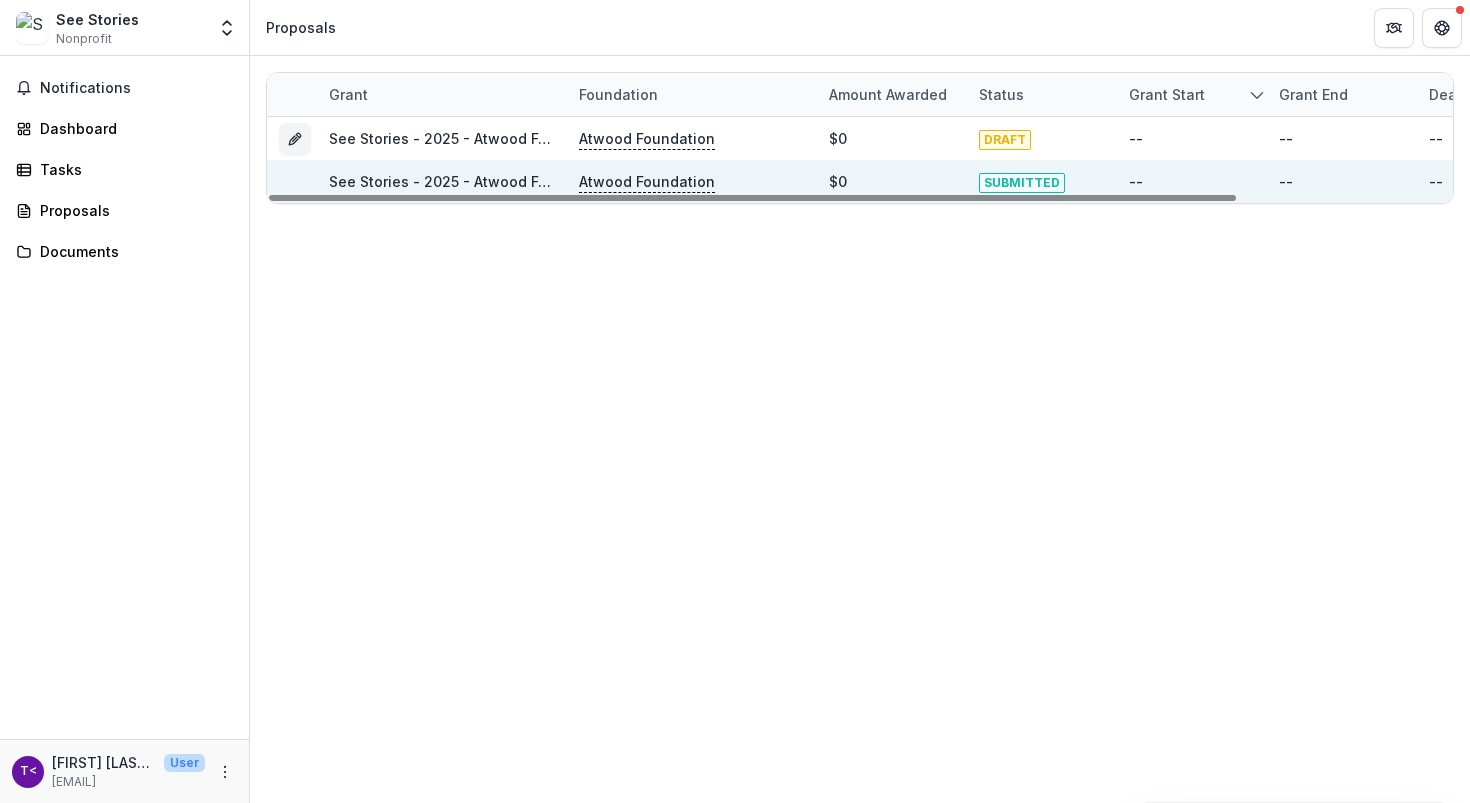 click on "See Stories - 2025 - Atwood Foundation Grant Application" at bounding box center (532, 181) 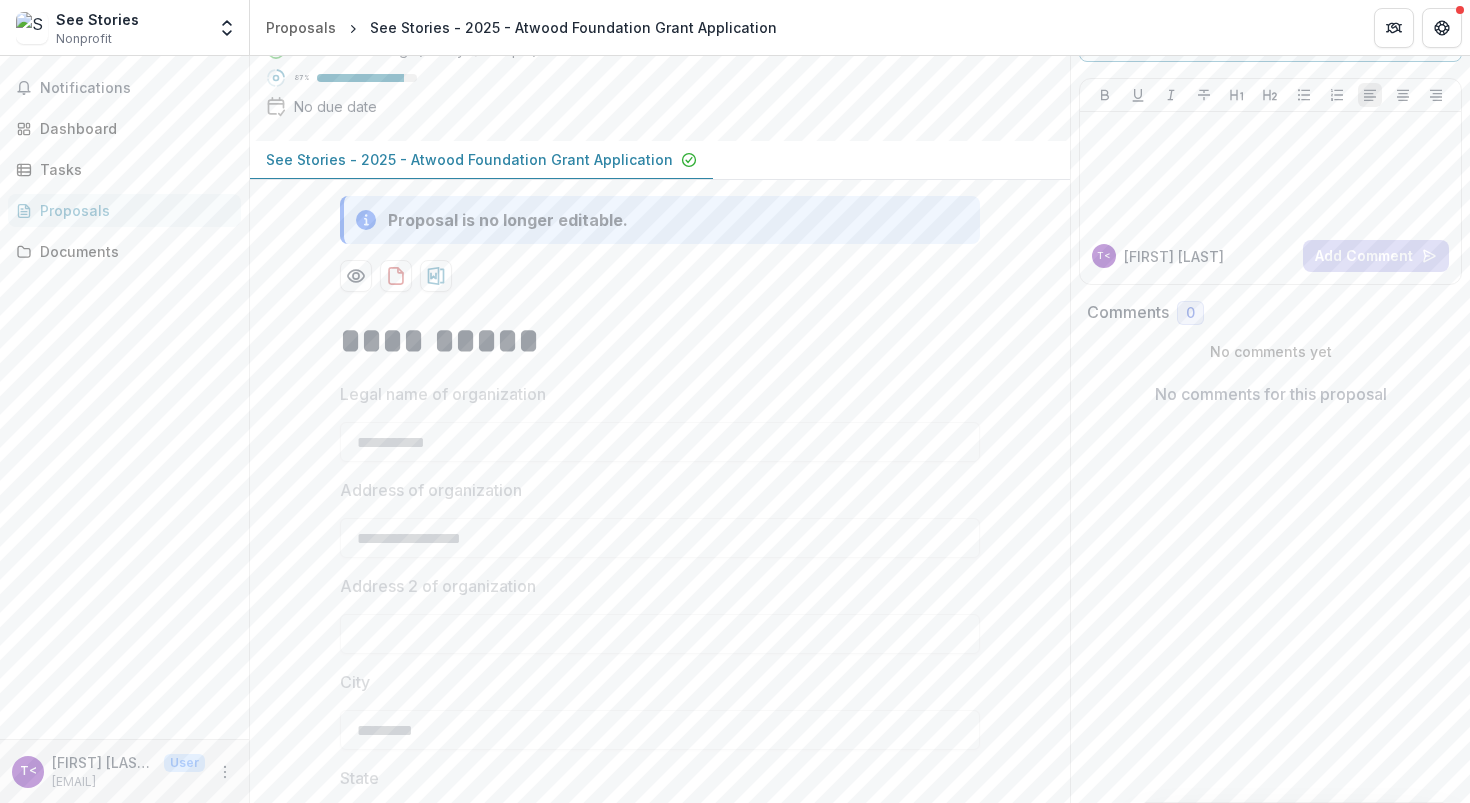 scroll, scrollTop: 0, scrollLeft: 0, axis: both 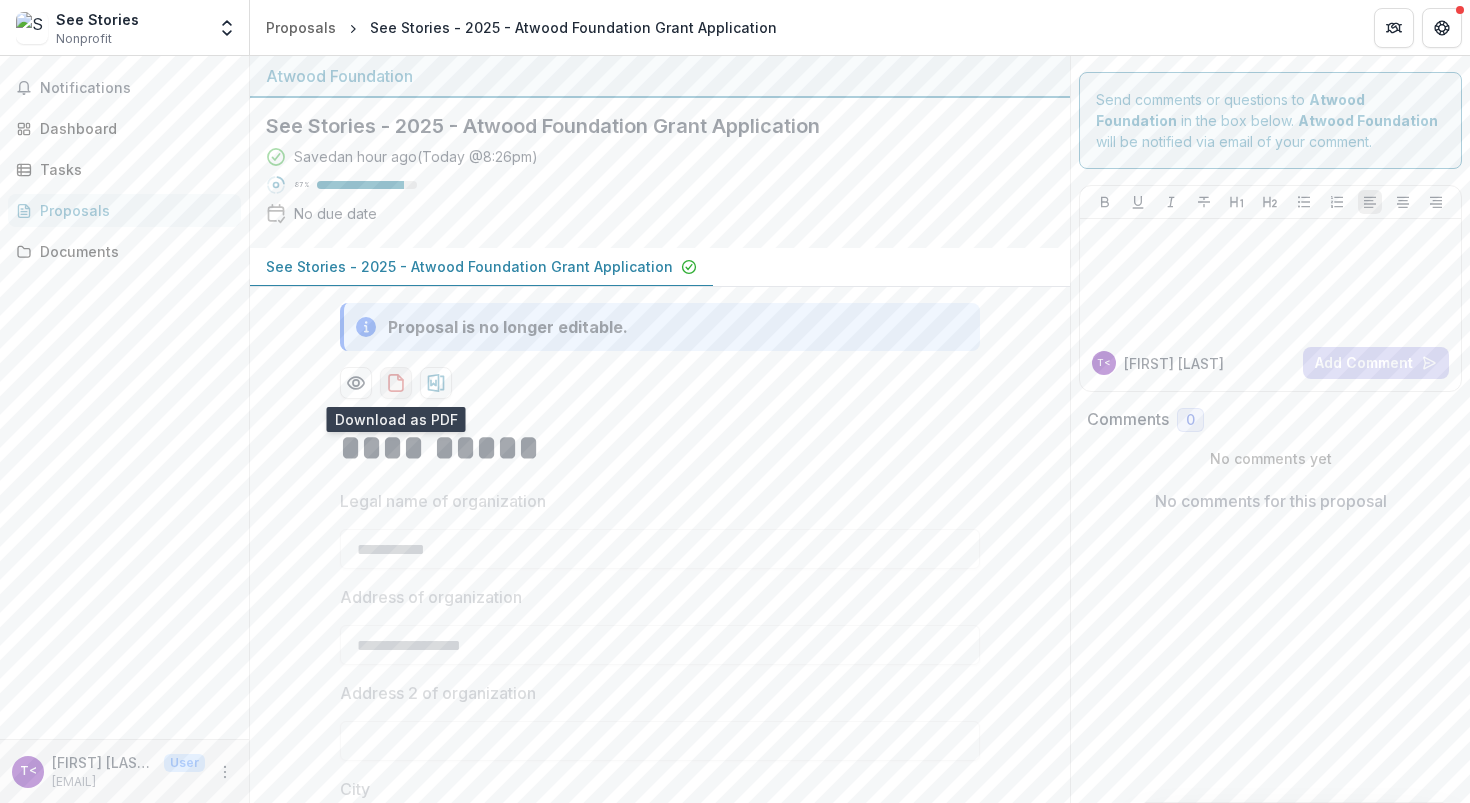 click 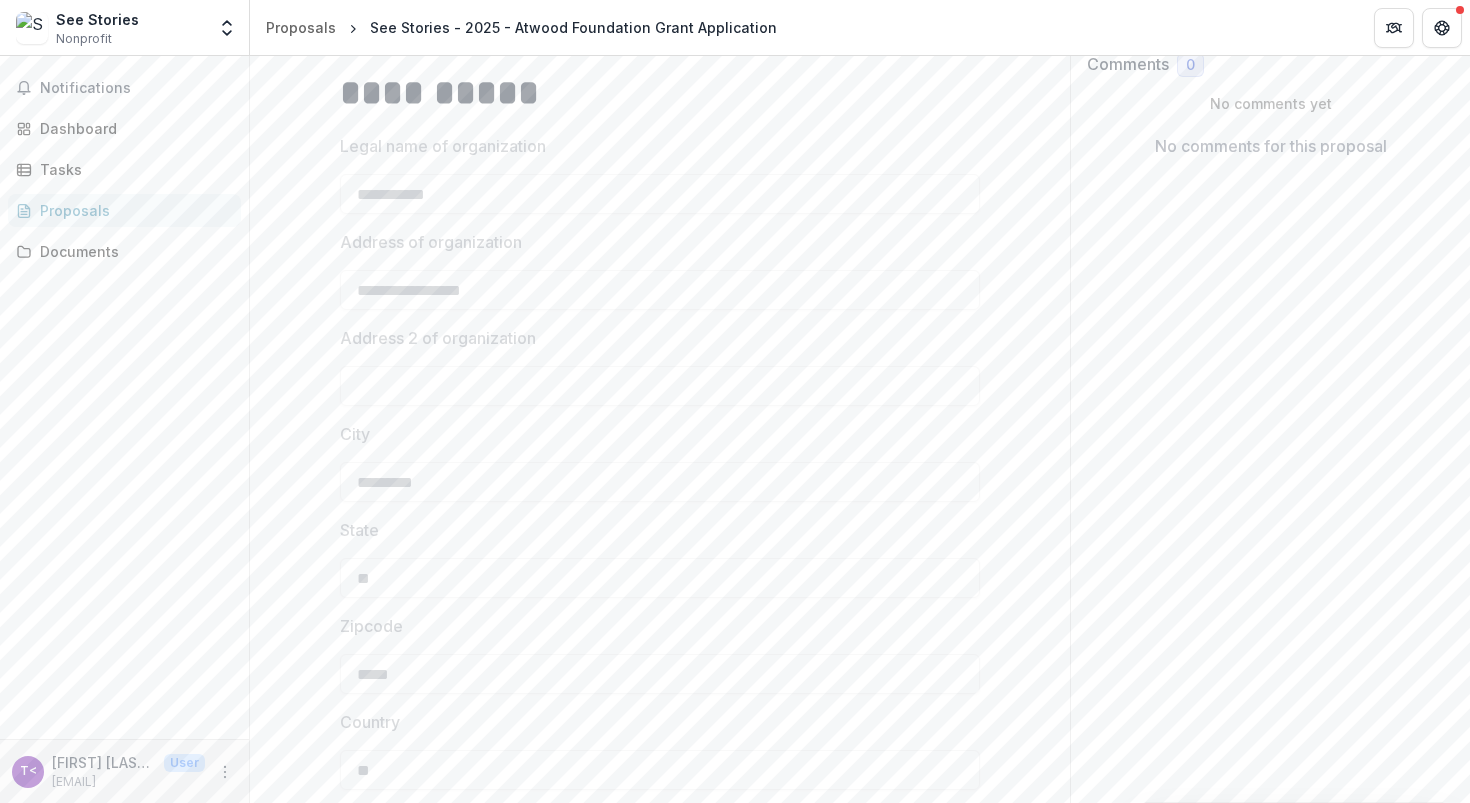 scroll, scrollTop: 0, scrollLeft: 0, axis: both 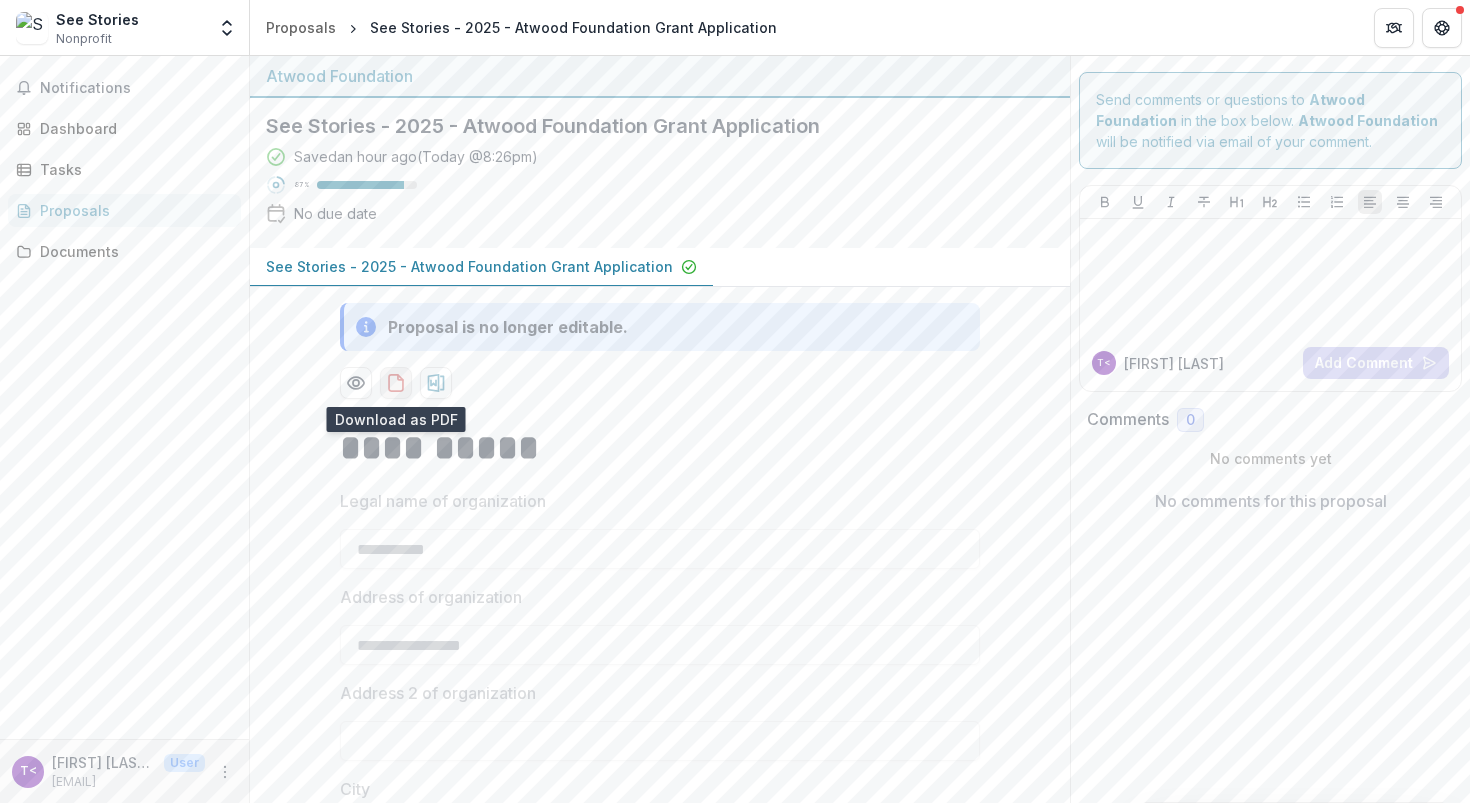 click 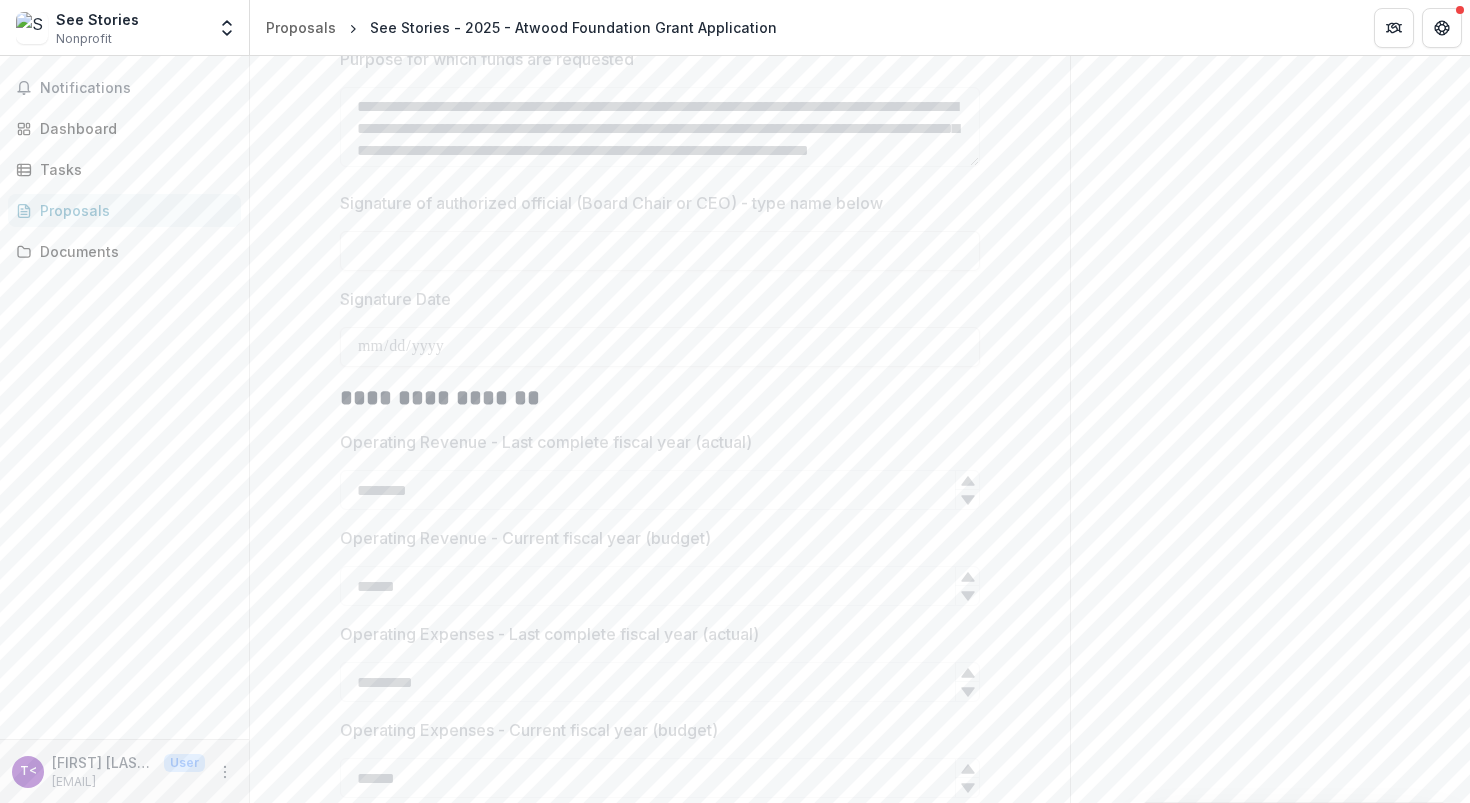 scroll, scrollTop: 2734, scrollLeft: 0, axis: vertical 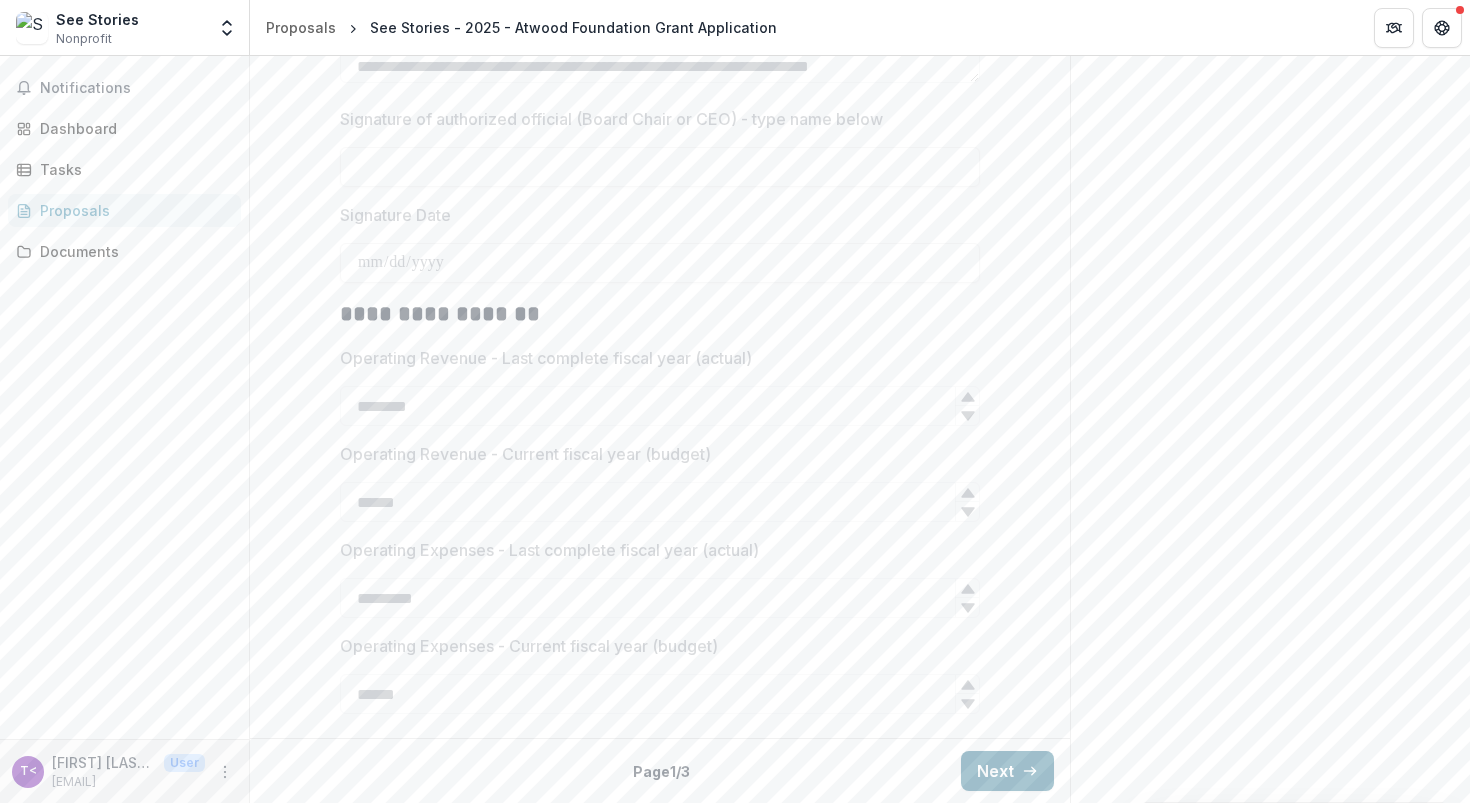 click on "Next" at bounding box center [1007, 771] 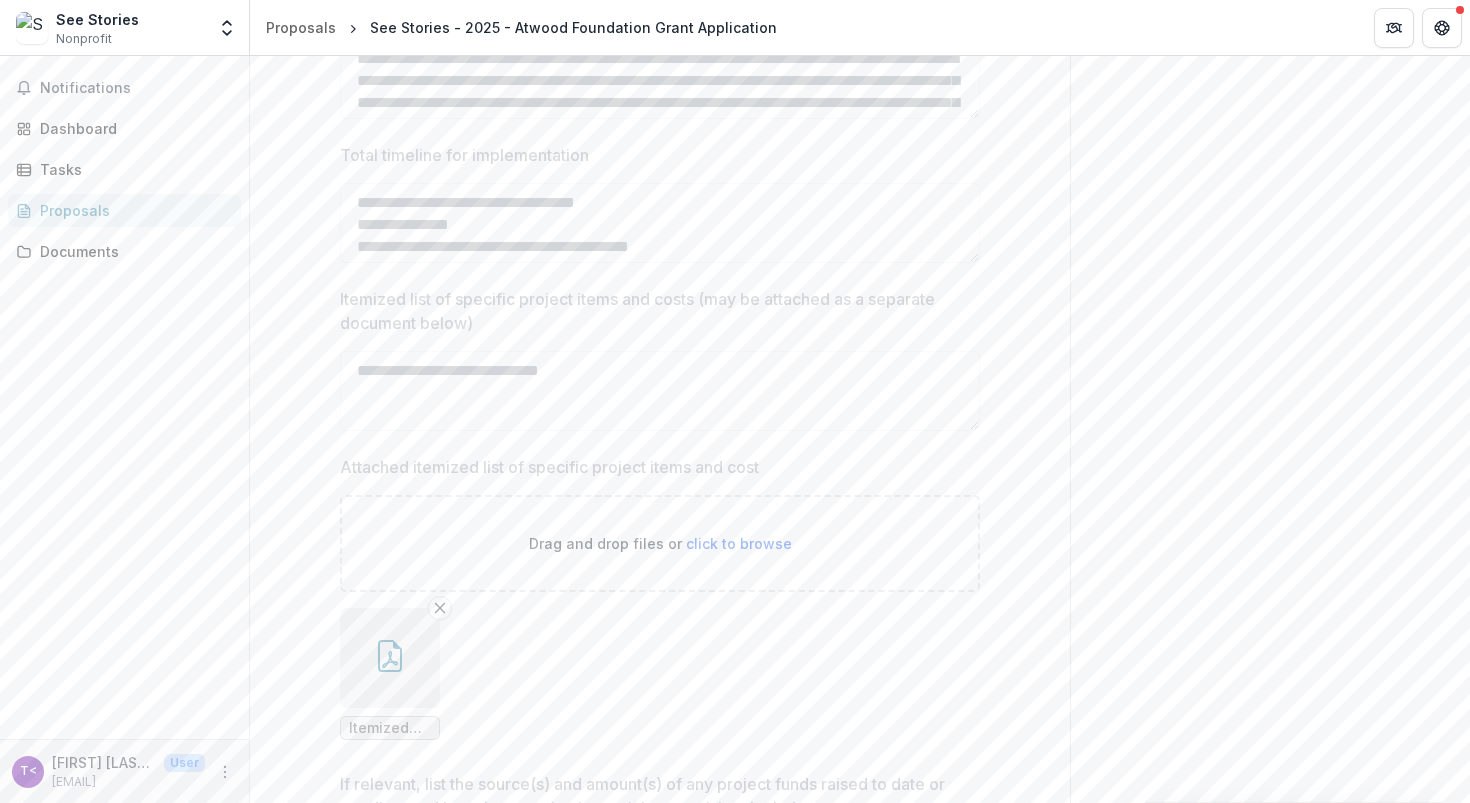 scroll, scrollTop: 0, scrollLeft: 0, axis: both 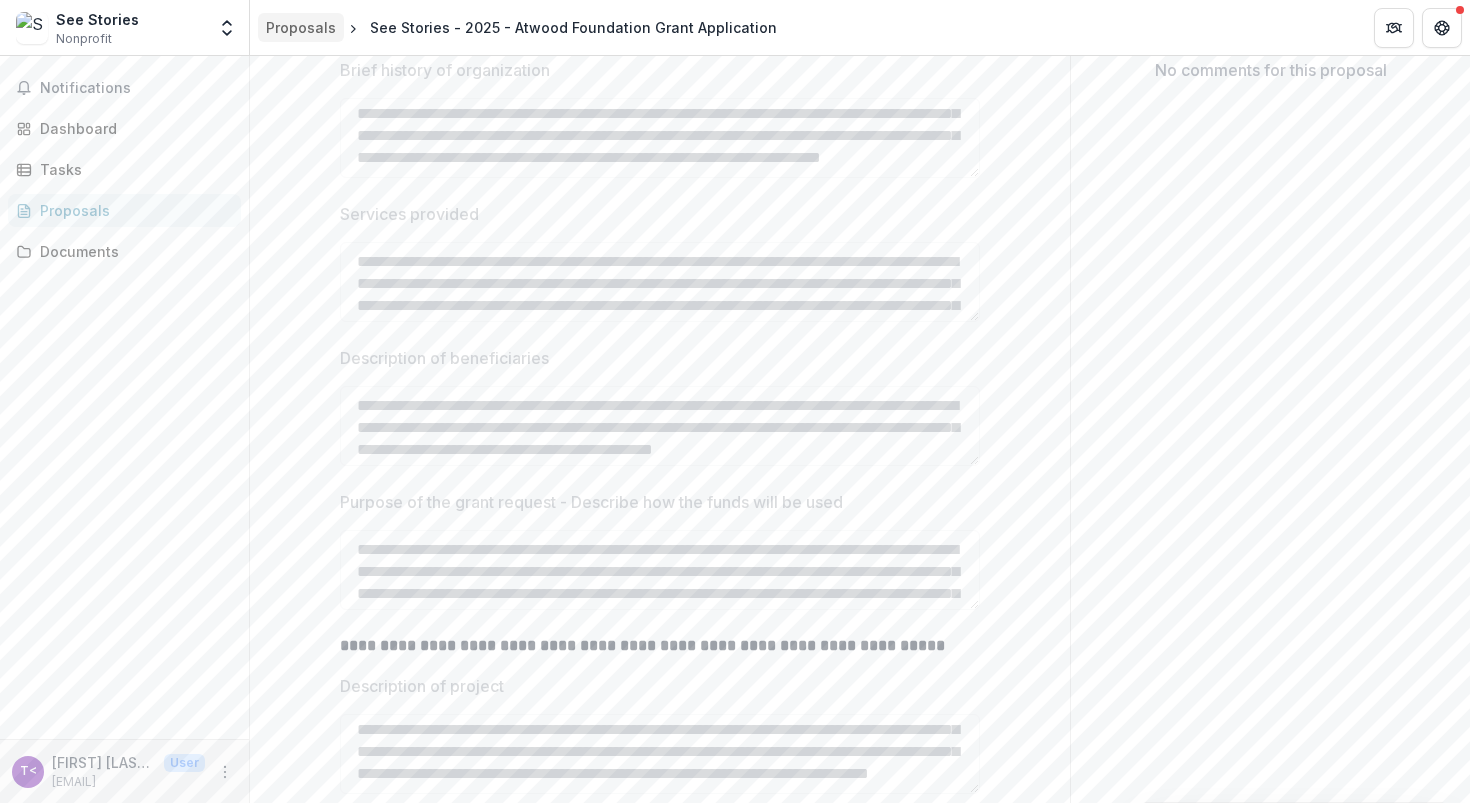click on "Proposals" at bounding box center (301, 27) 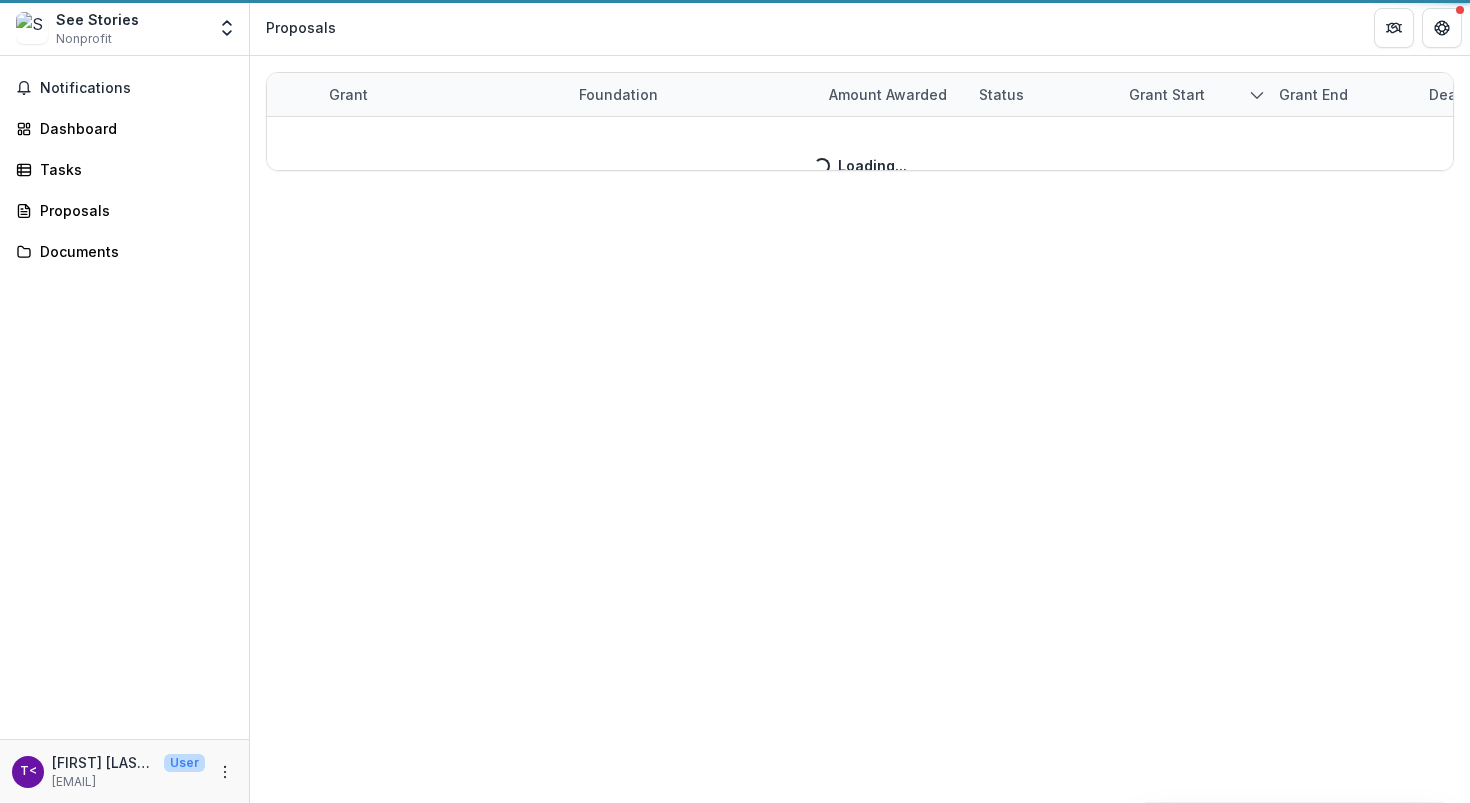 scroll, scrollTop: 0, scrollLeft: 0, axis: both 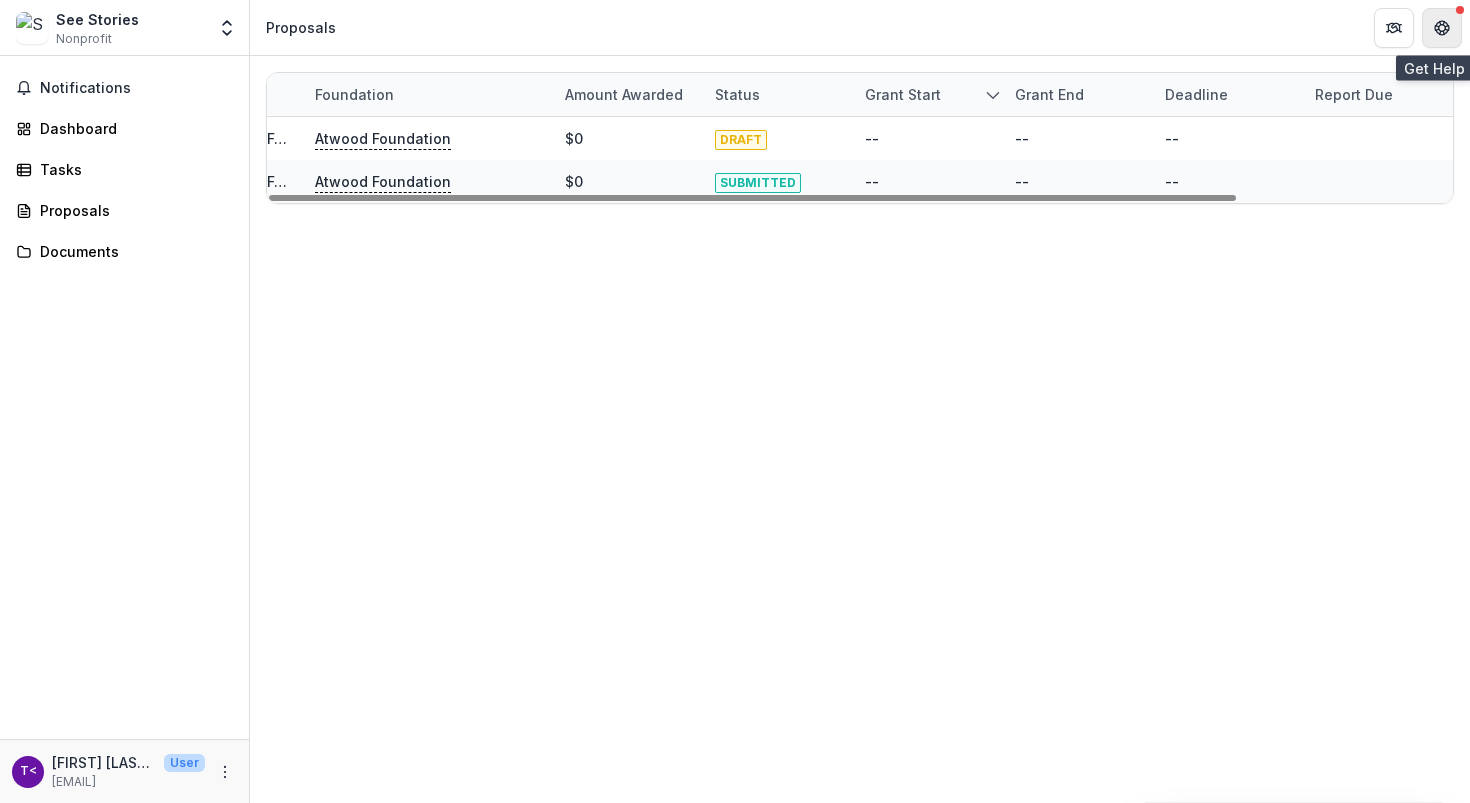 click at bounding box center [1442, 28] 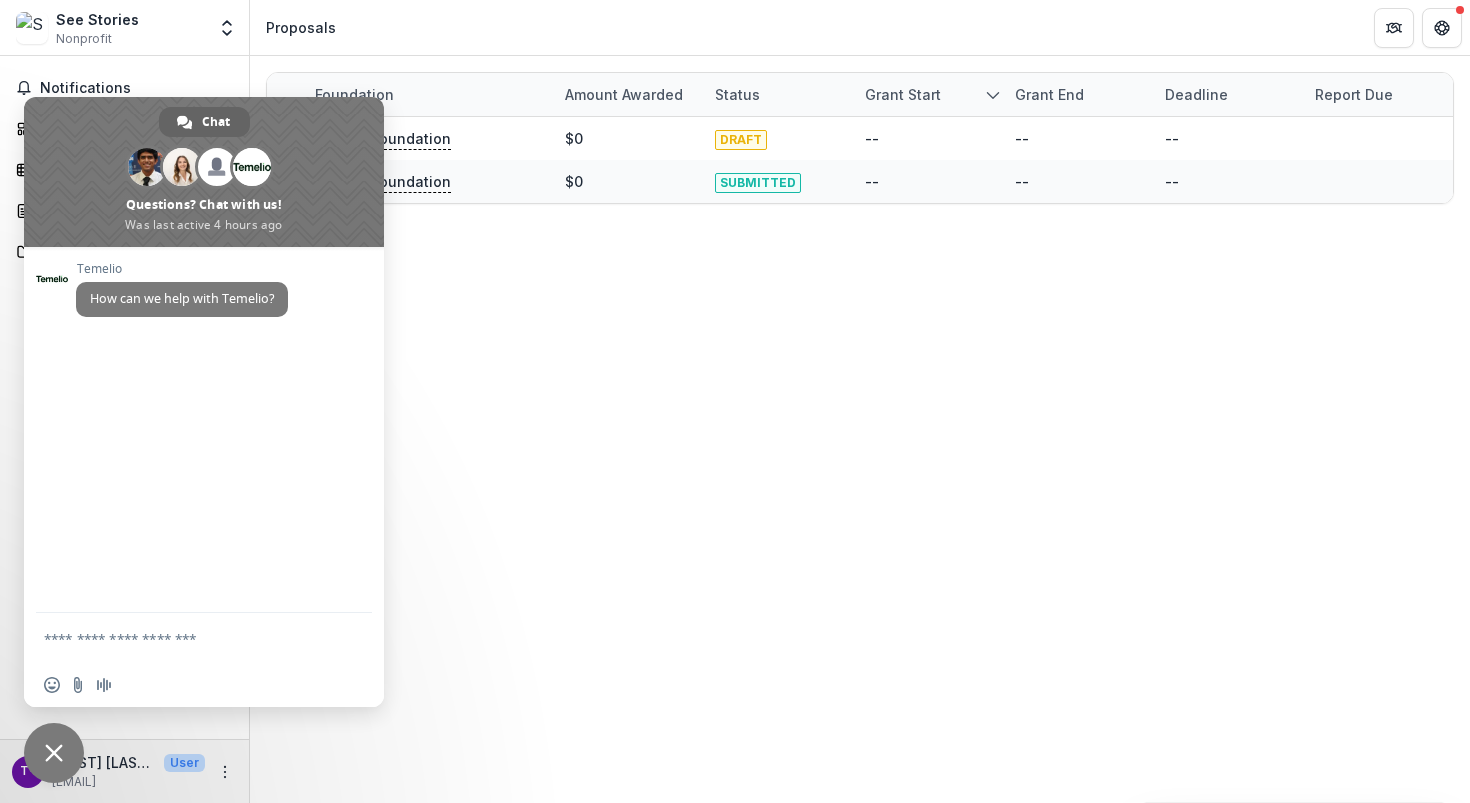 type 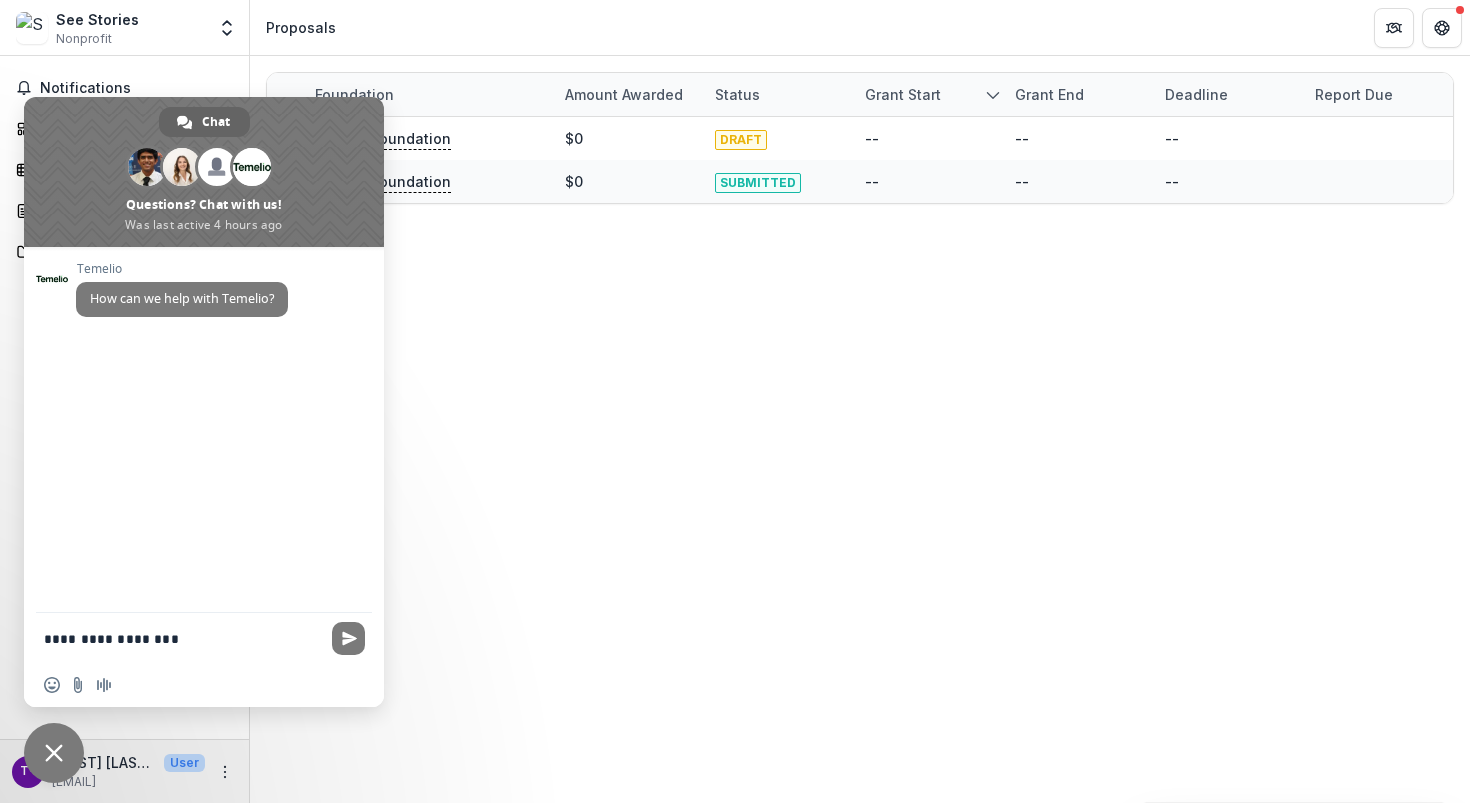 type on "**********" 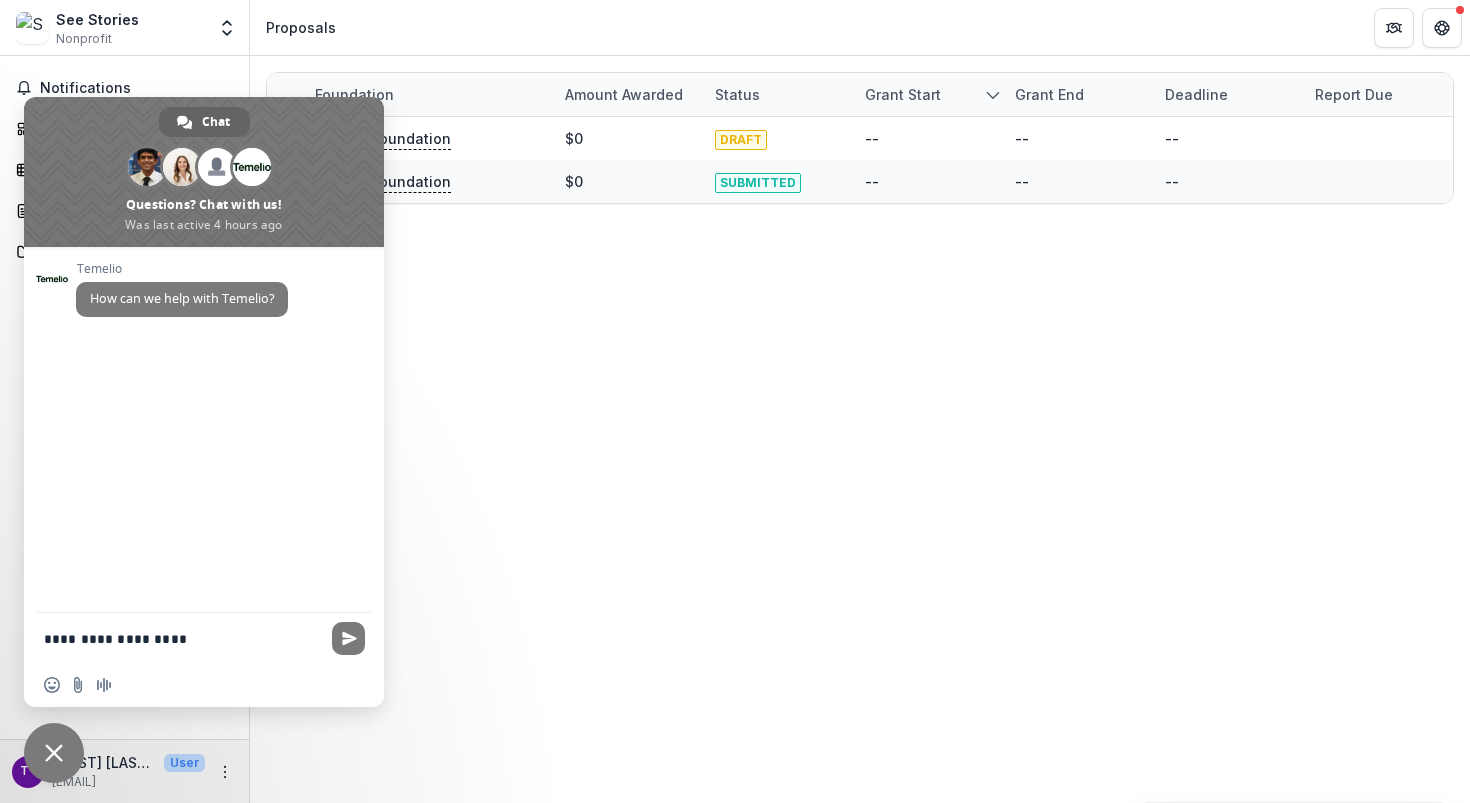 type 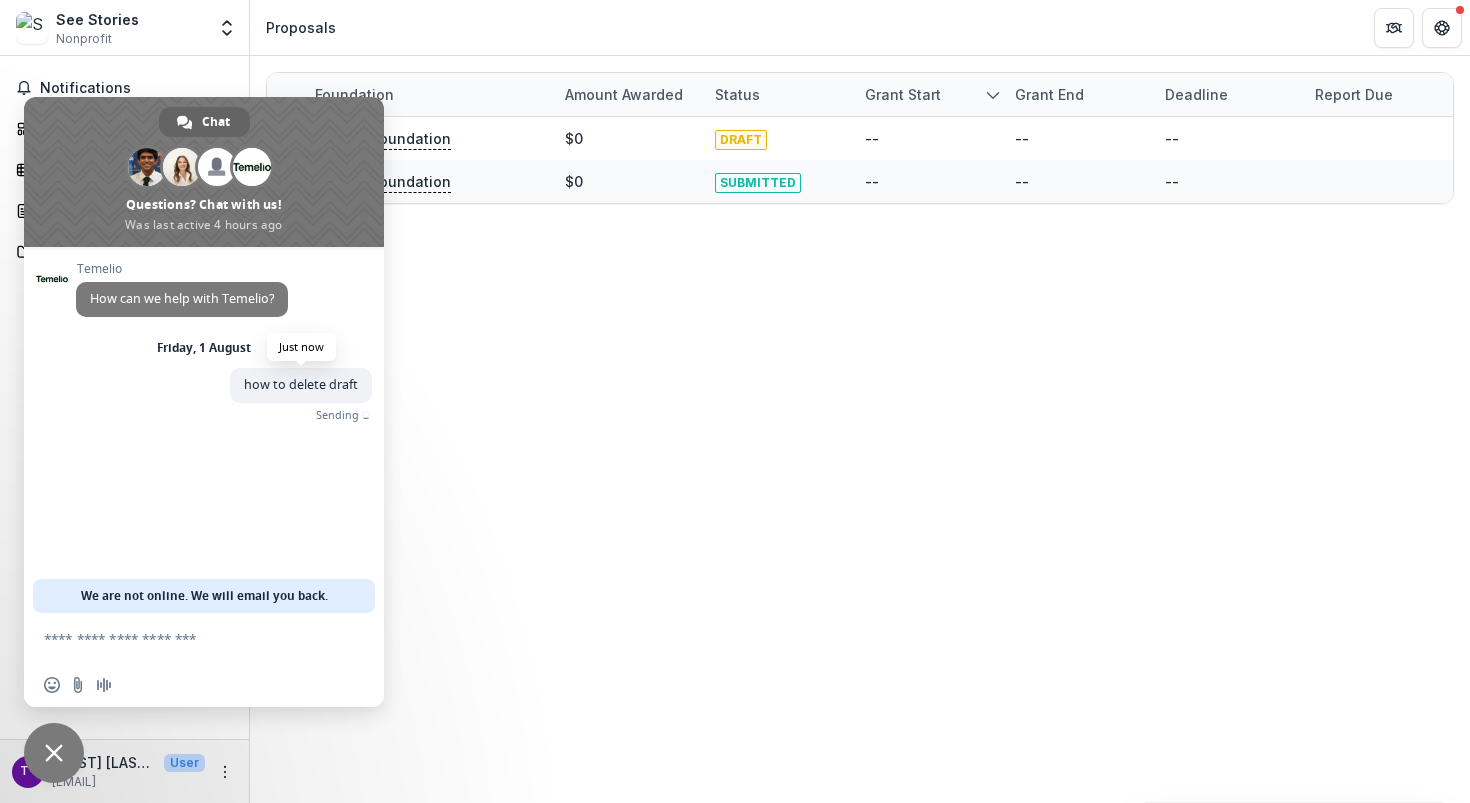 click on "how to delete draft" at bounding box center (301, 385) 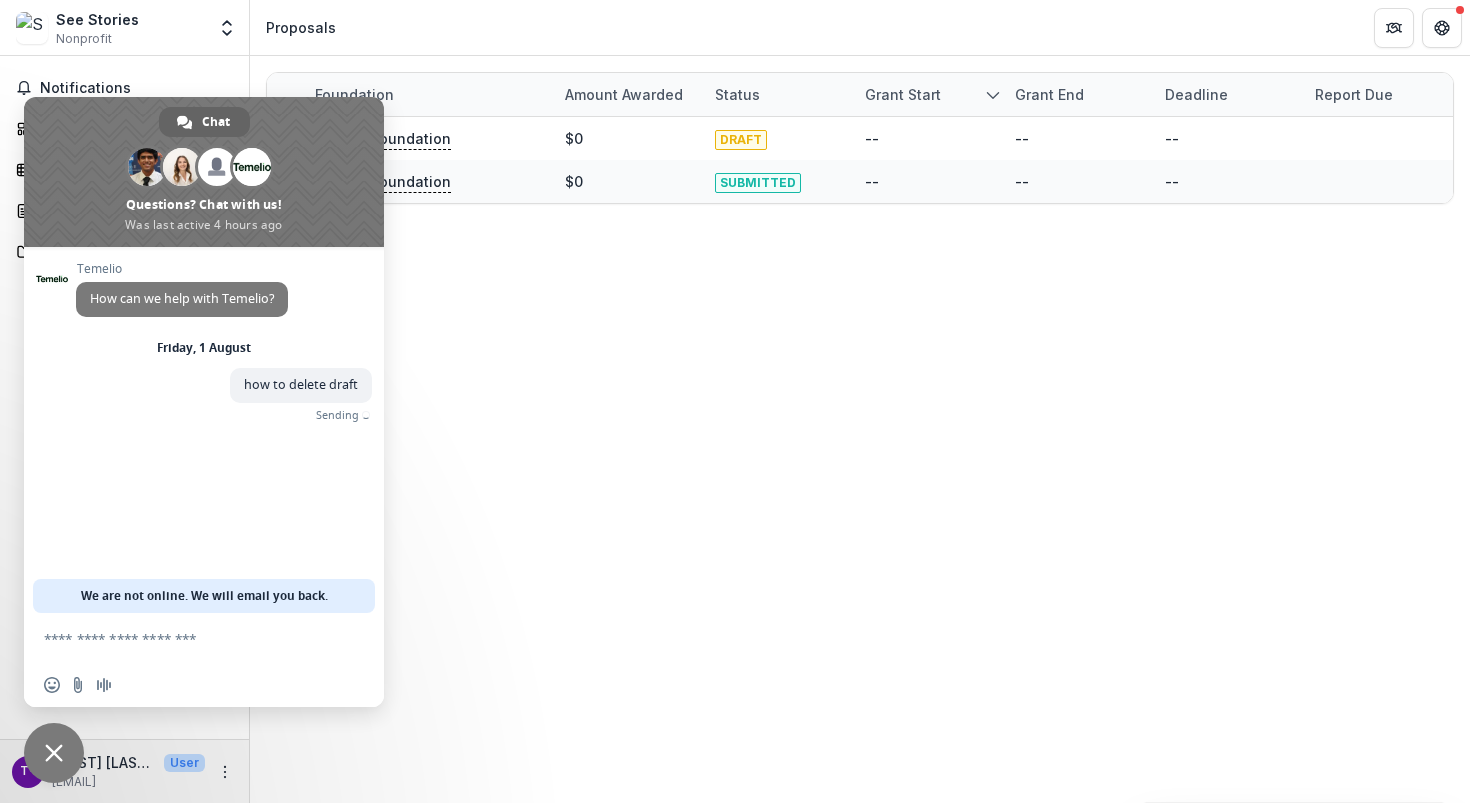 click on "[DAY], [DATE] [MONTH] how to delete draft Just now Sending" at bounding box center (224, 393) 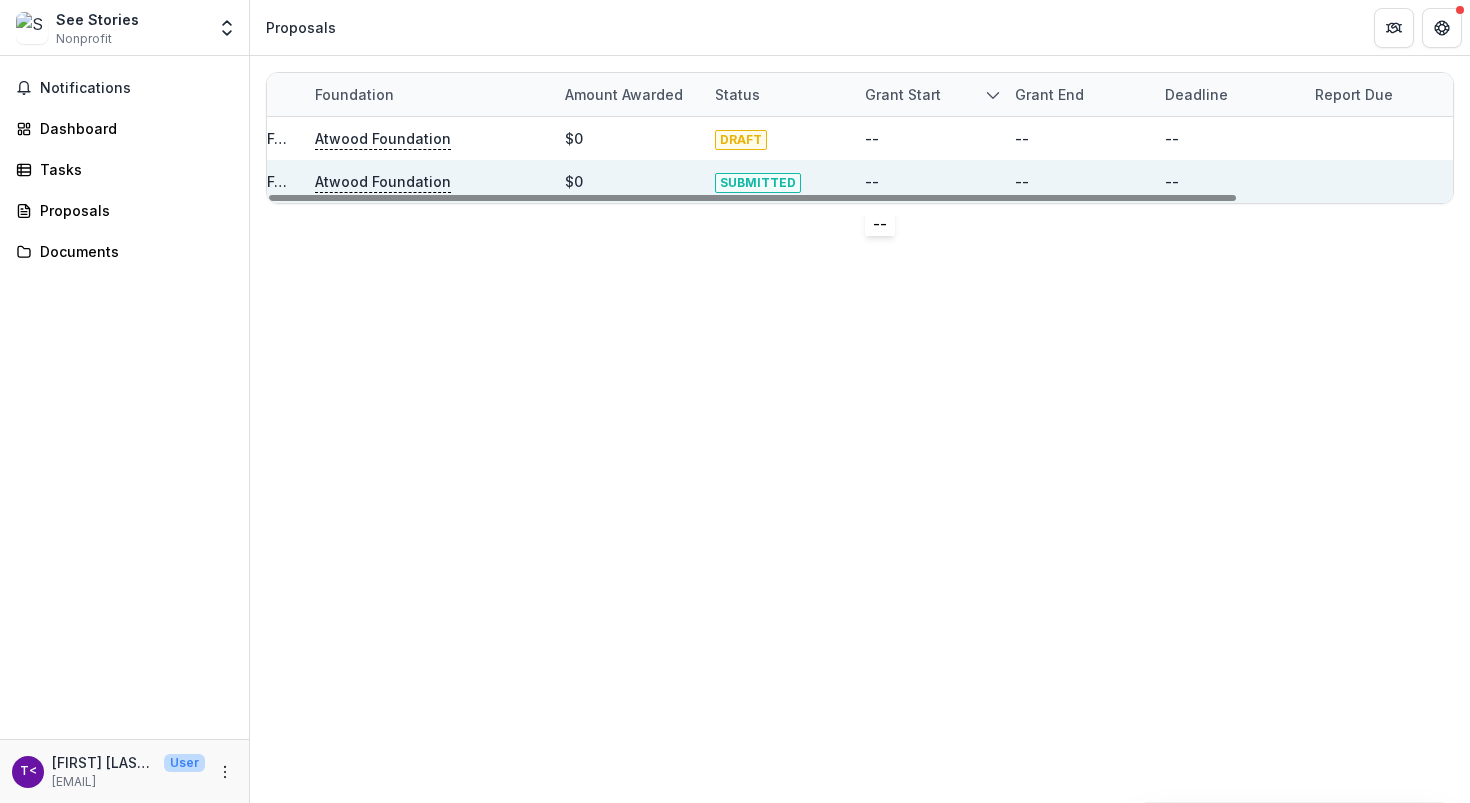 scroll, scrollTop: 0, scrollLeft: 0, axis: both 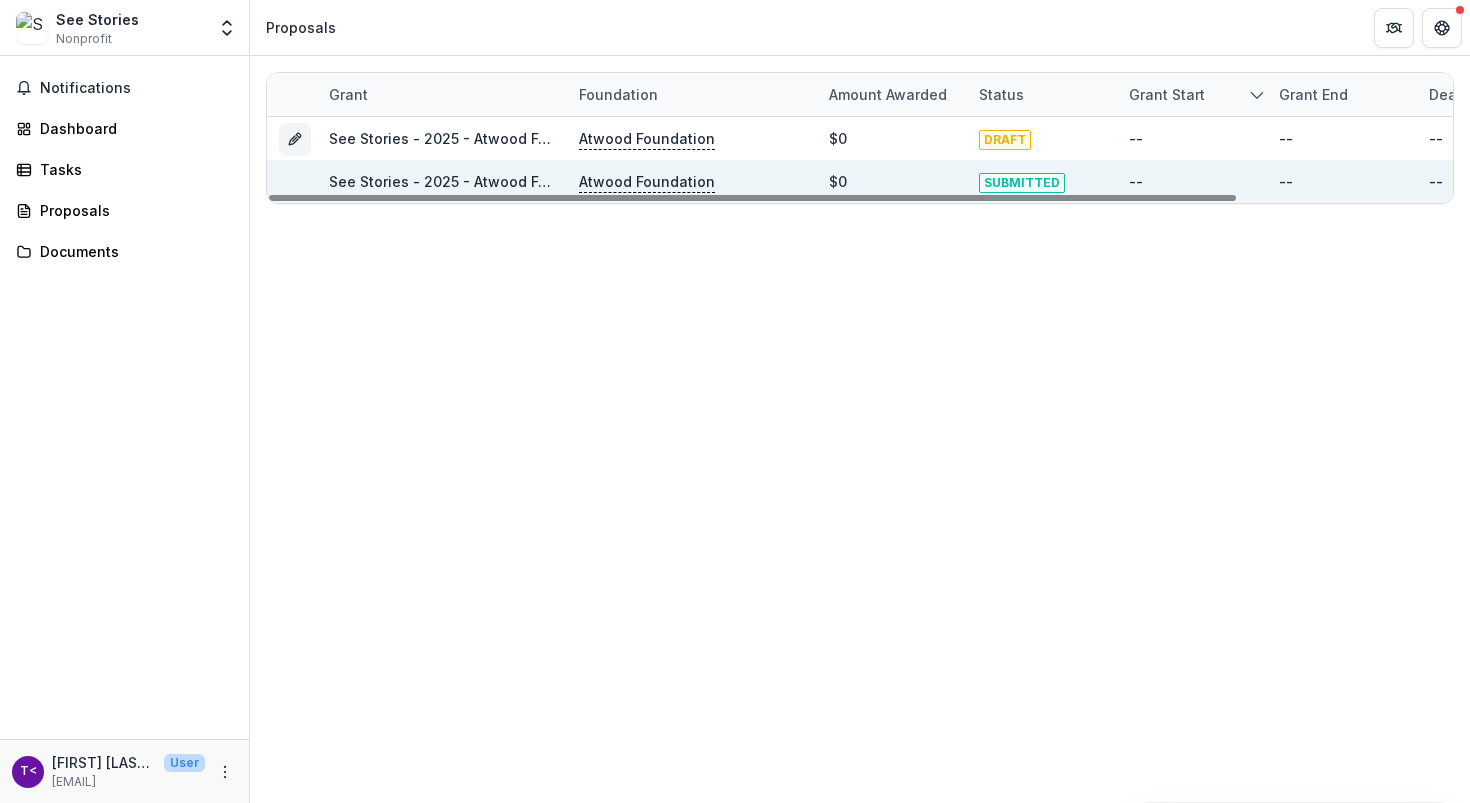 click on "See Stories - 2025 - Atwood Foundation Grant Application" at bounding box center (532, 181) 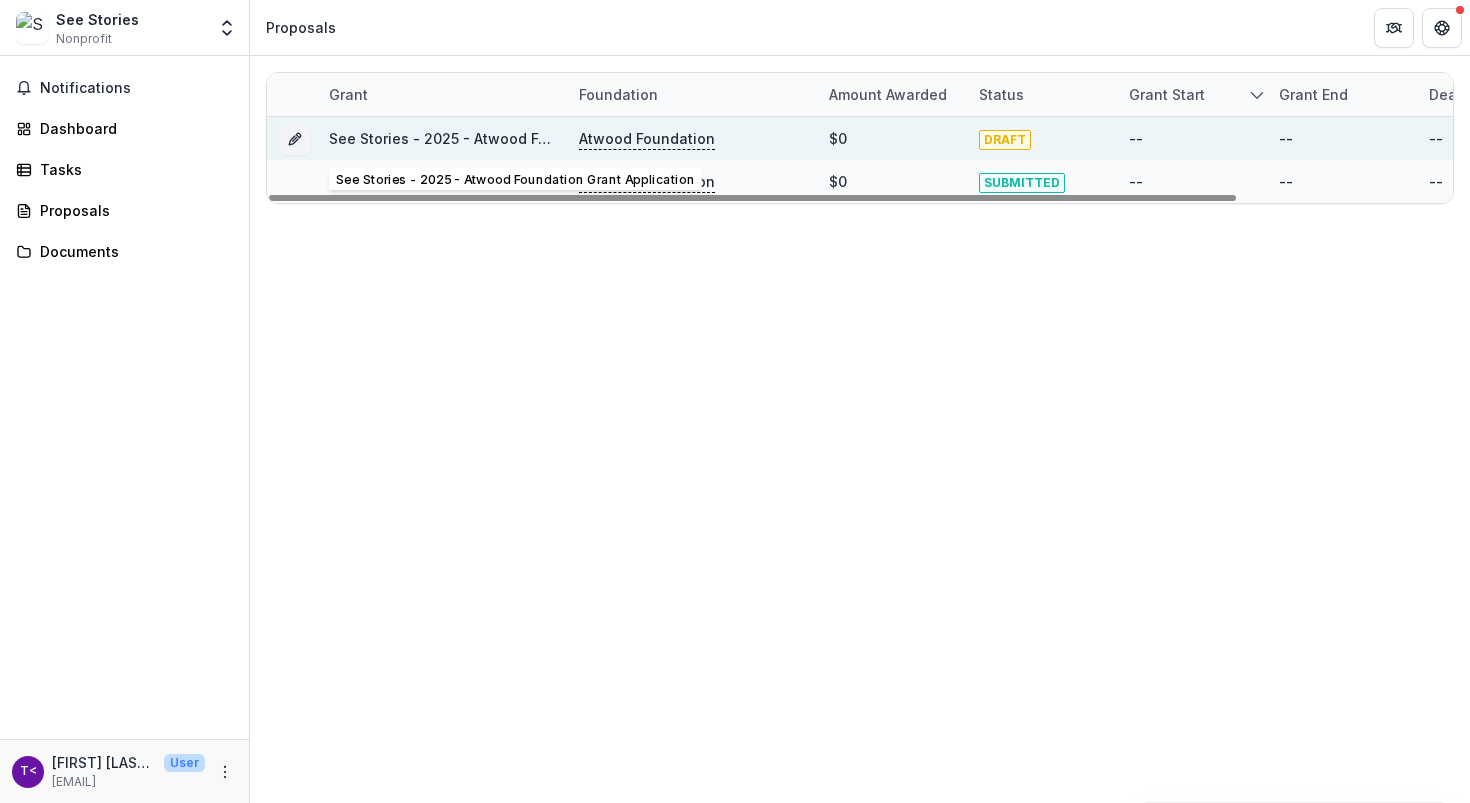 click on "See Stories - 2025 - Atwood Foundation Grant Application" at bounding box center [442, 138] 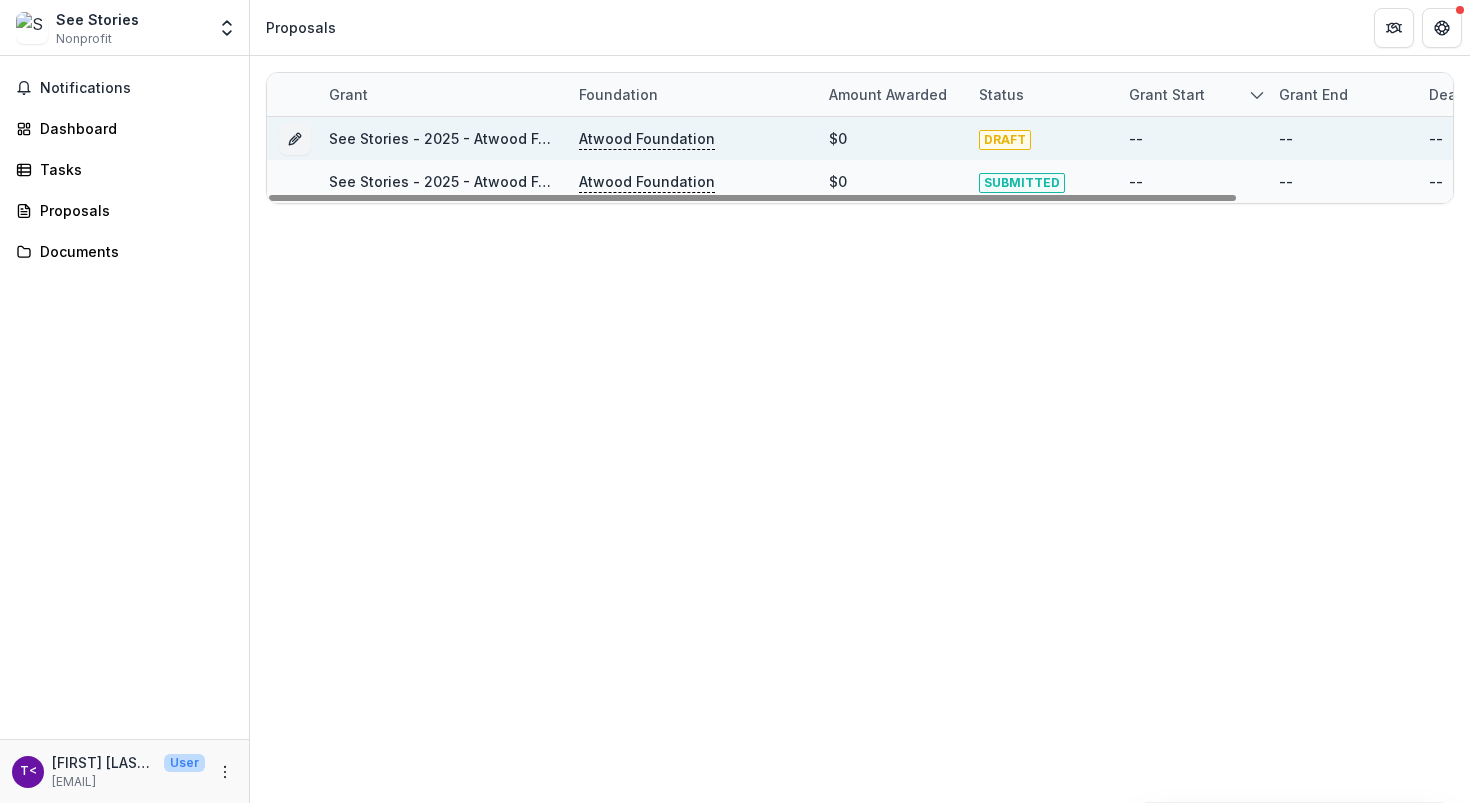 click on "See Stories - 2025 - Atwood Foundation Grant Application" at bounding box center (532, 138) 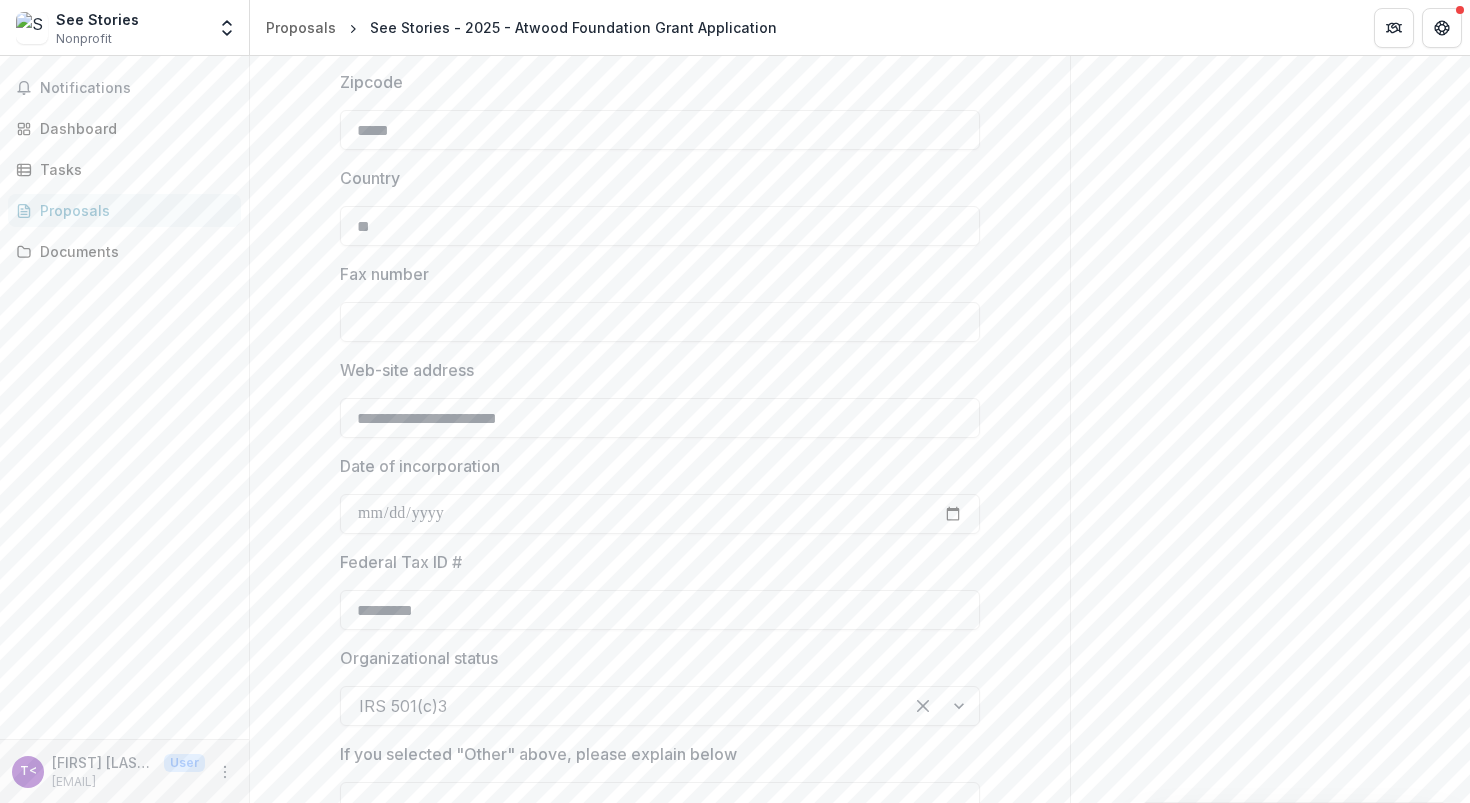 scroll, scrollTop: 0, scrollLeft: 0, axis: both 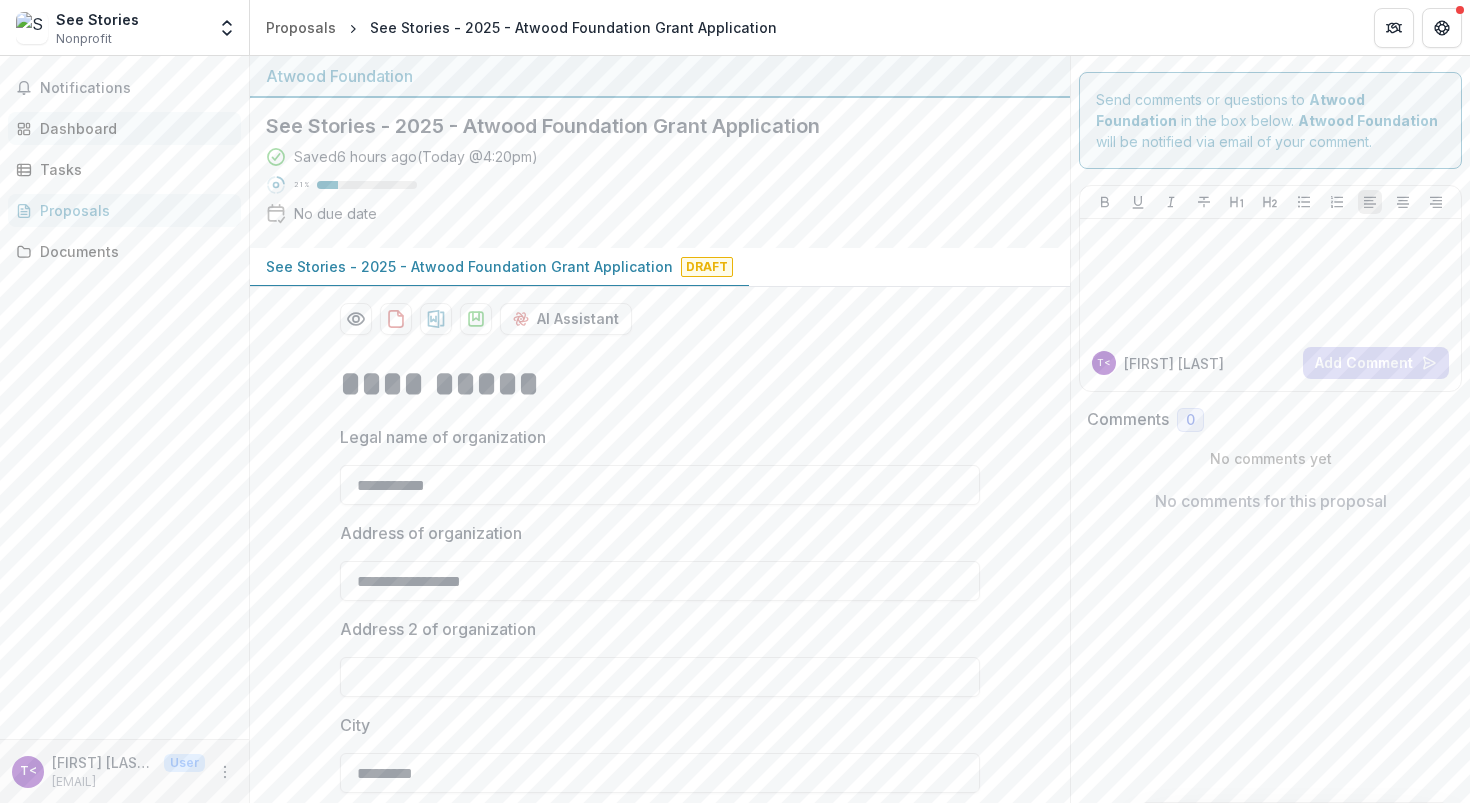 click on "Dashboard" at bounding box center [132, 128] 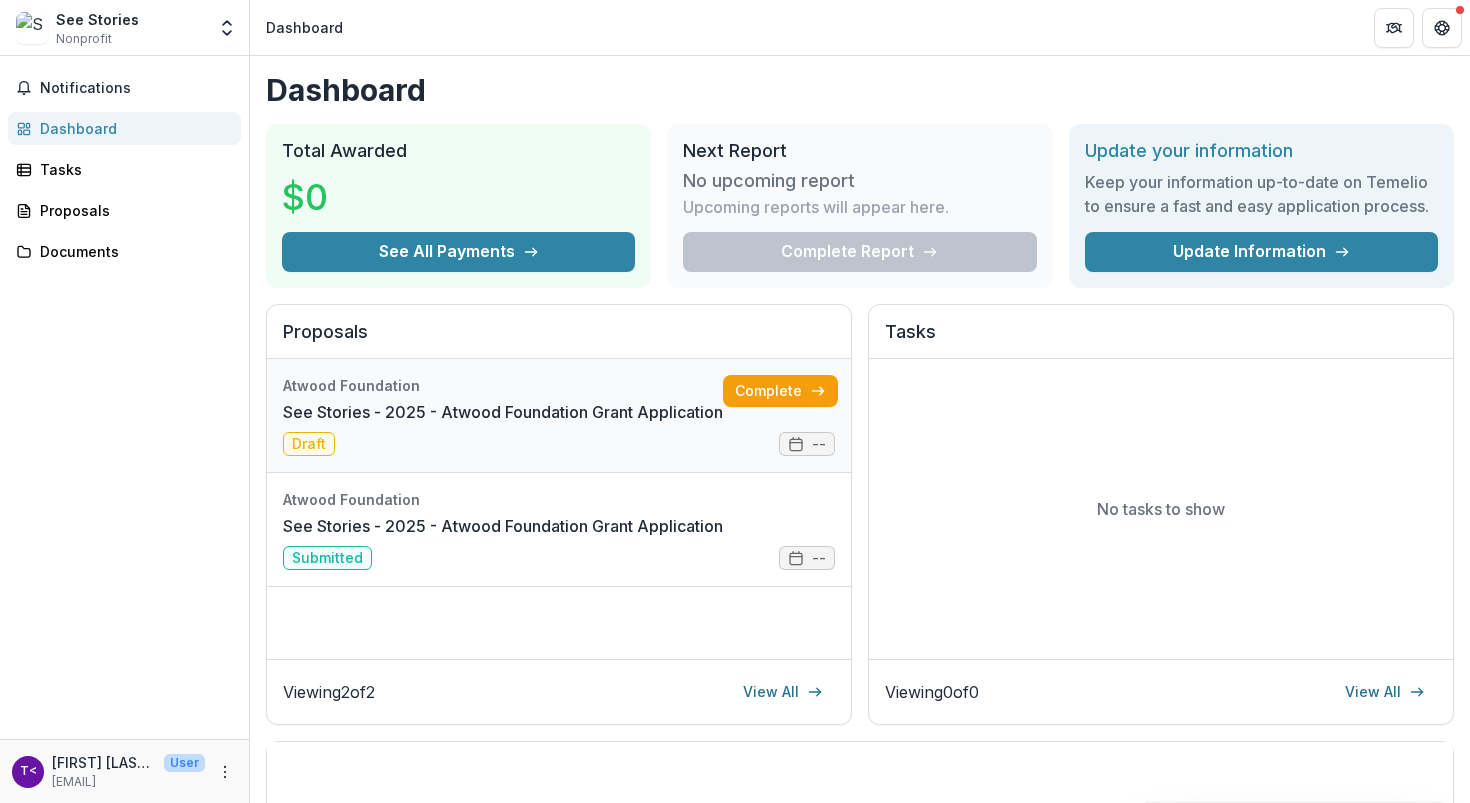 click on "See Stories - 2025 - Atwood Foundation Grant Application" at bounding box center [503, 412] 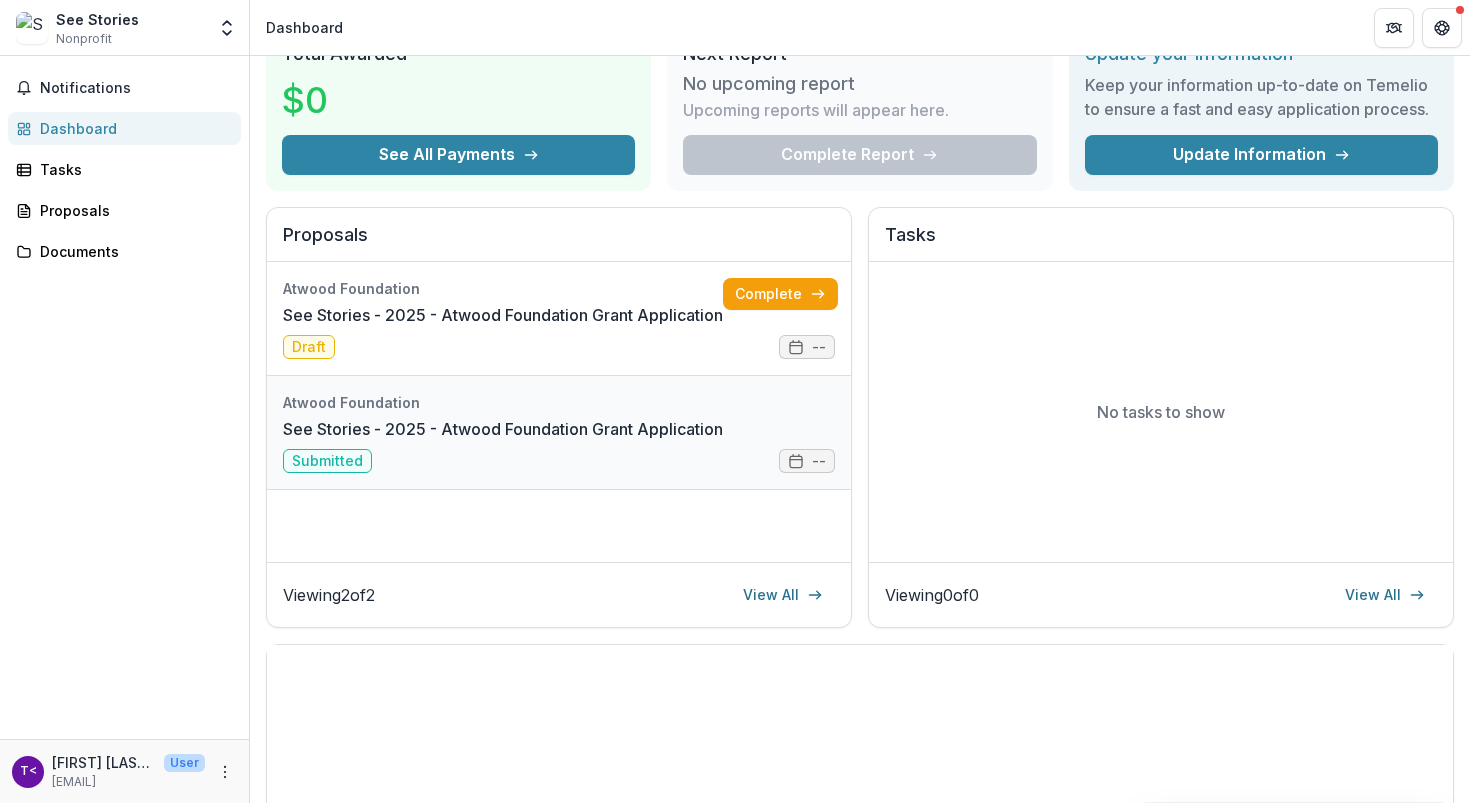 scroll, scrollTop: 181, scrollLeft: 0, axis: vertical 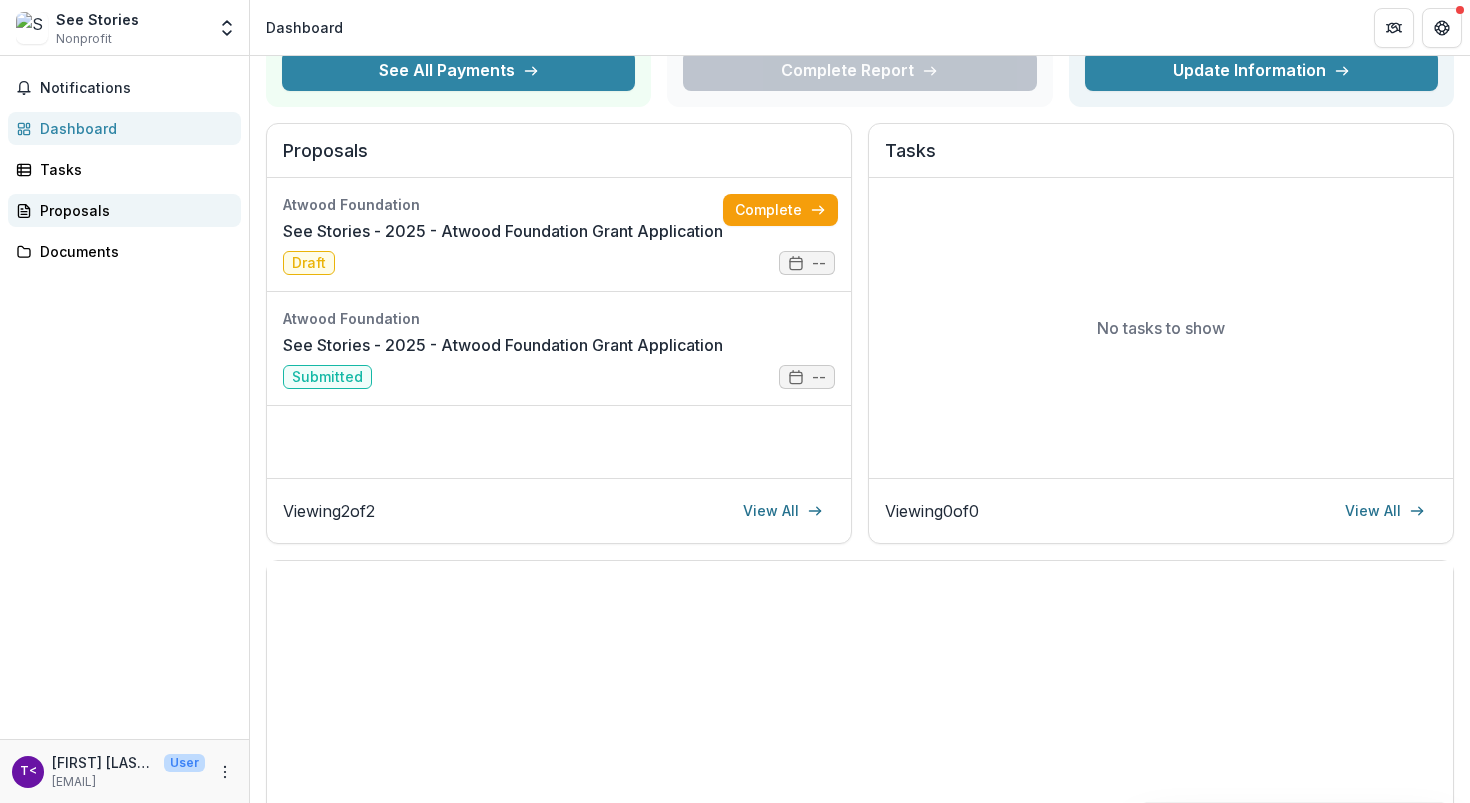 click on "Proposals" at bounding box center (124, 210) 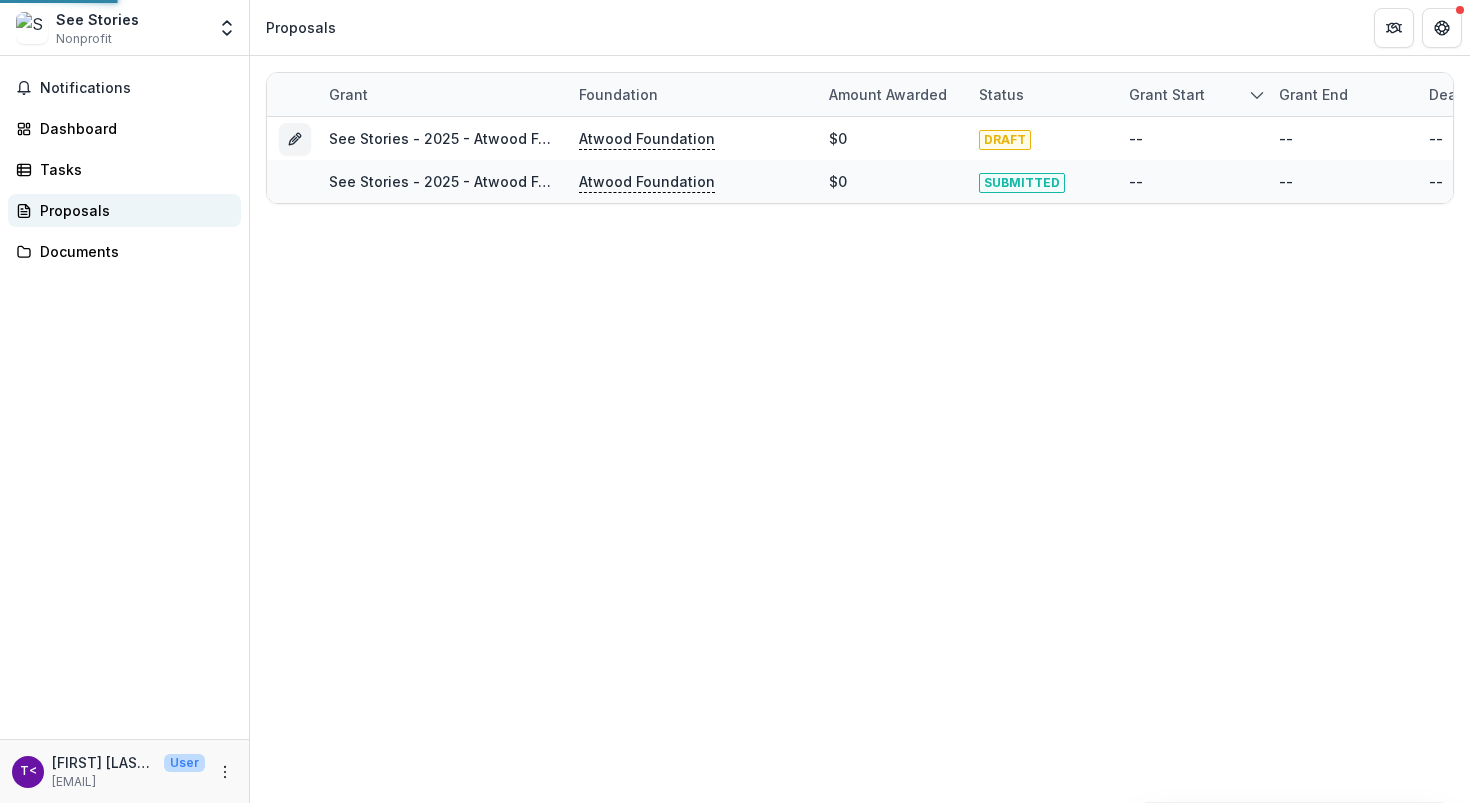 scroll, scrollTop: 0, scrollLeft: 0, axis: both 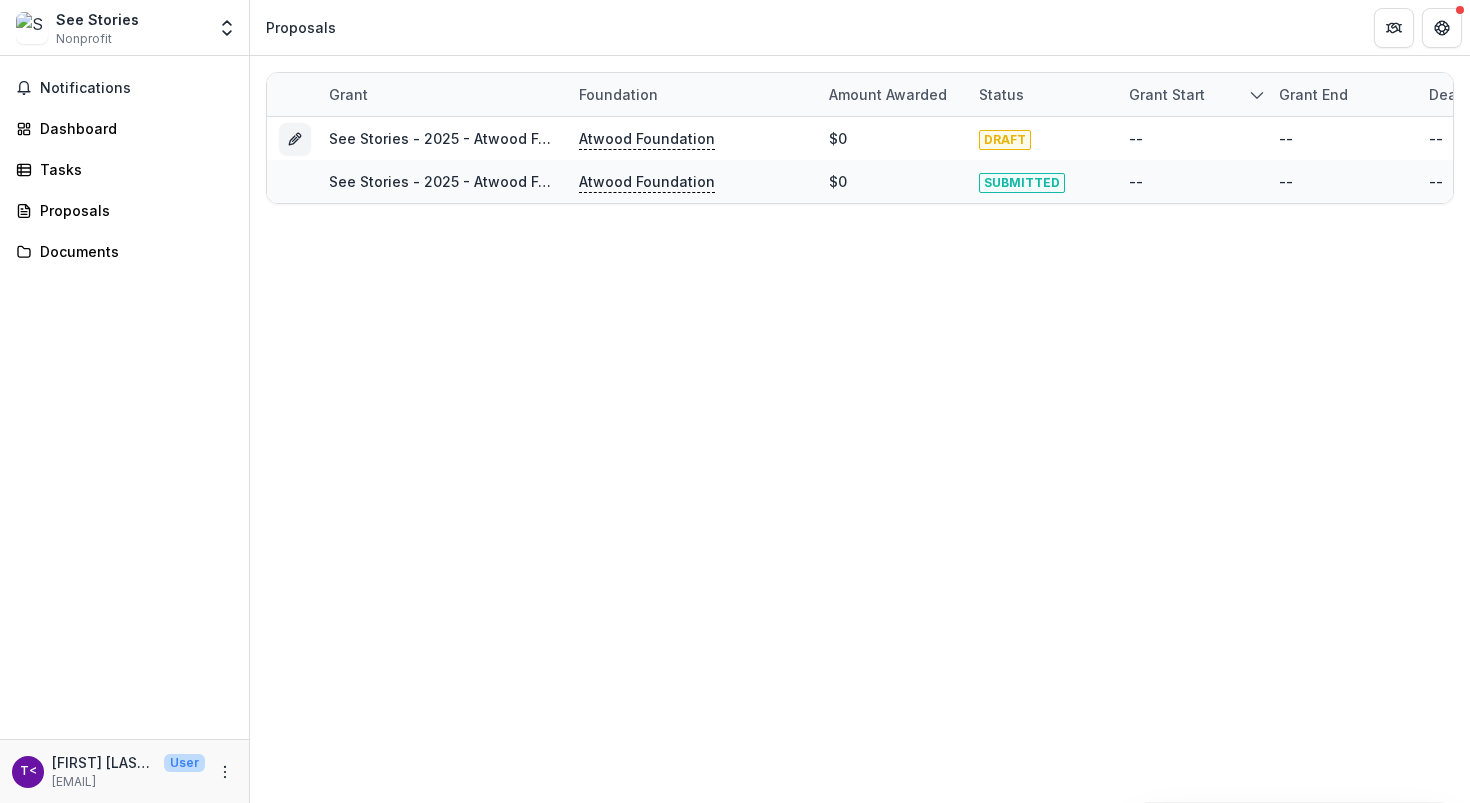 click on "Notifications Dashboard Tasks Proposals Documents" at bounding box center [124, 397] 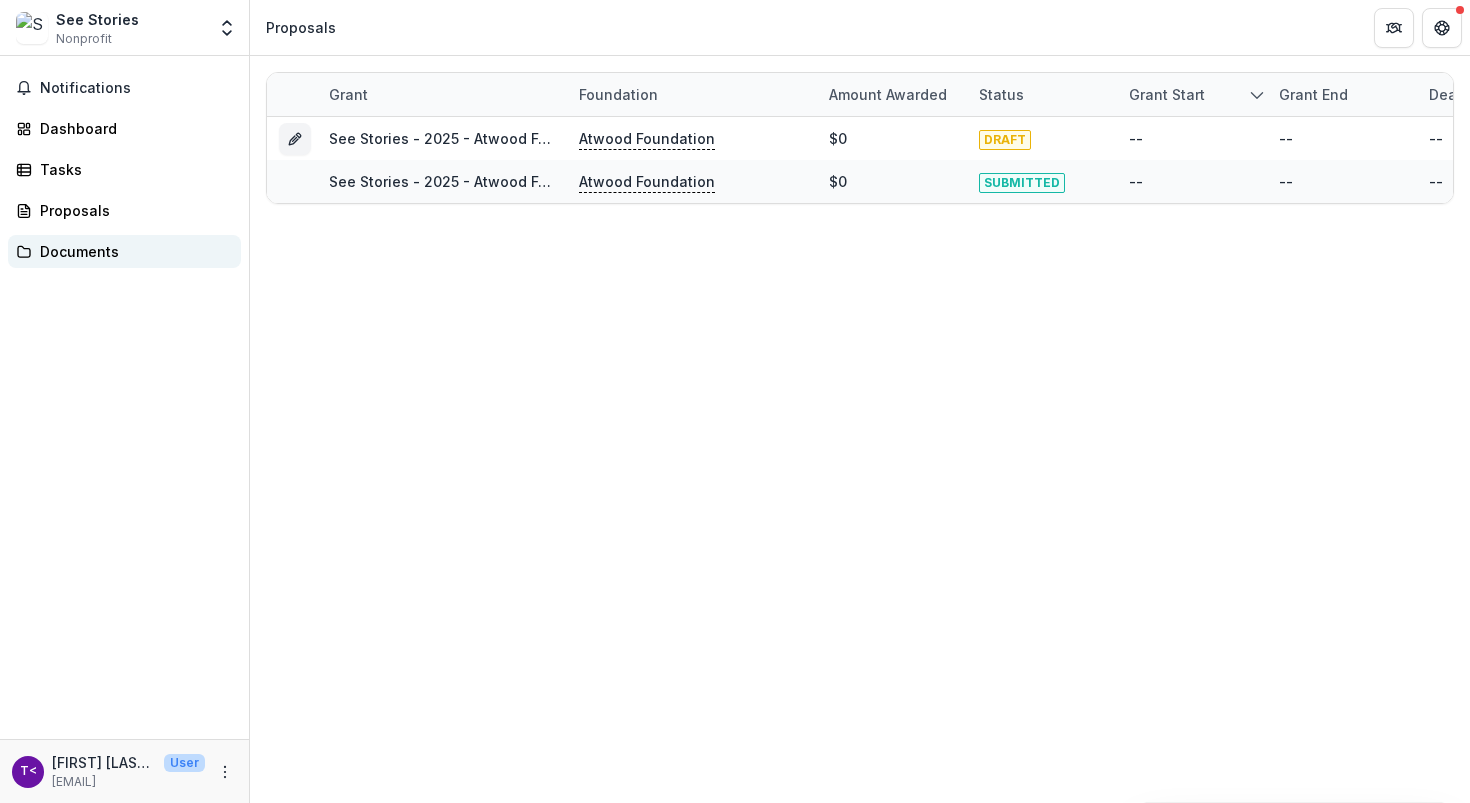 click on "Documents" at bounding box center [124, 251] 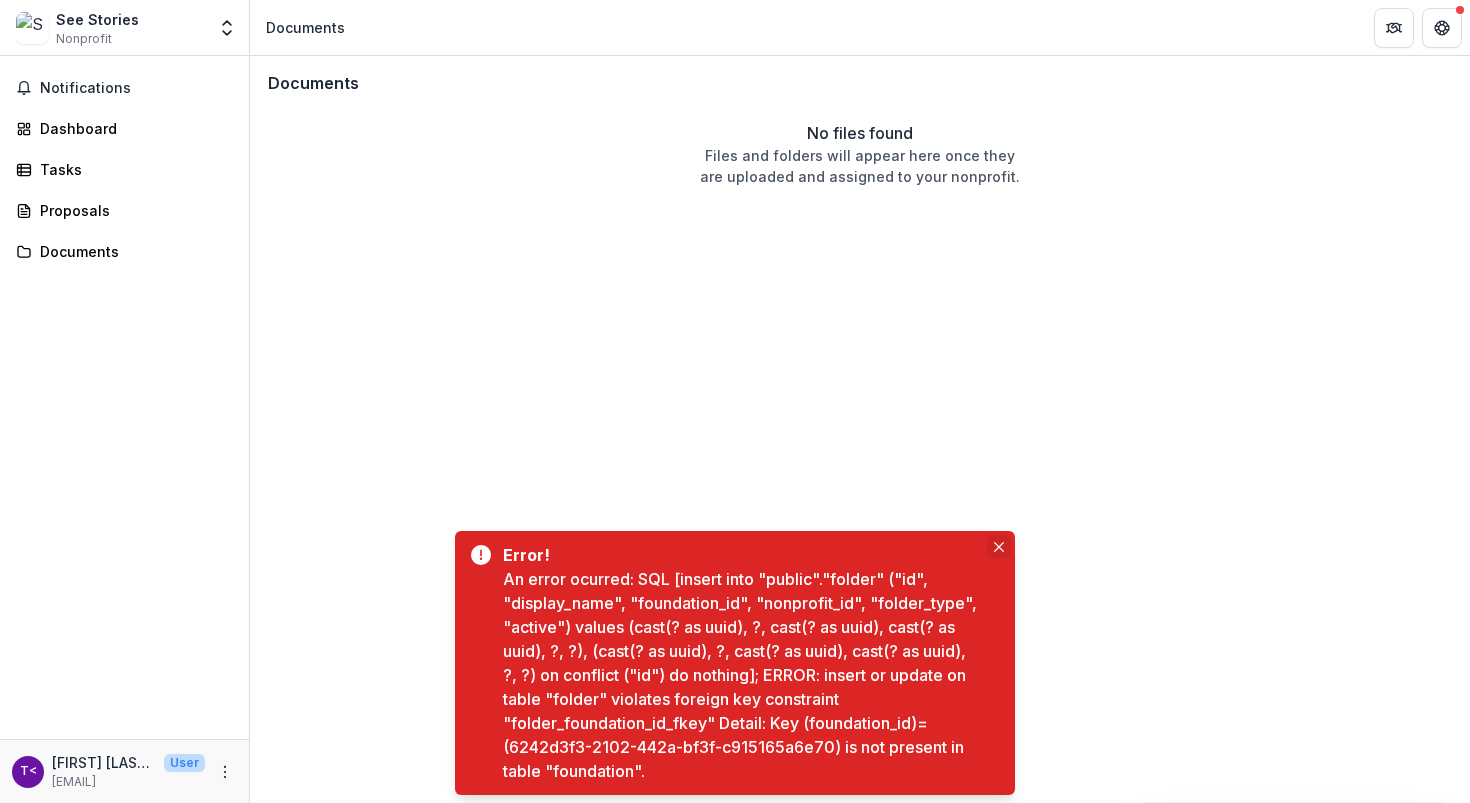 click at bounding box center (999, 547) 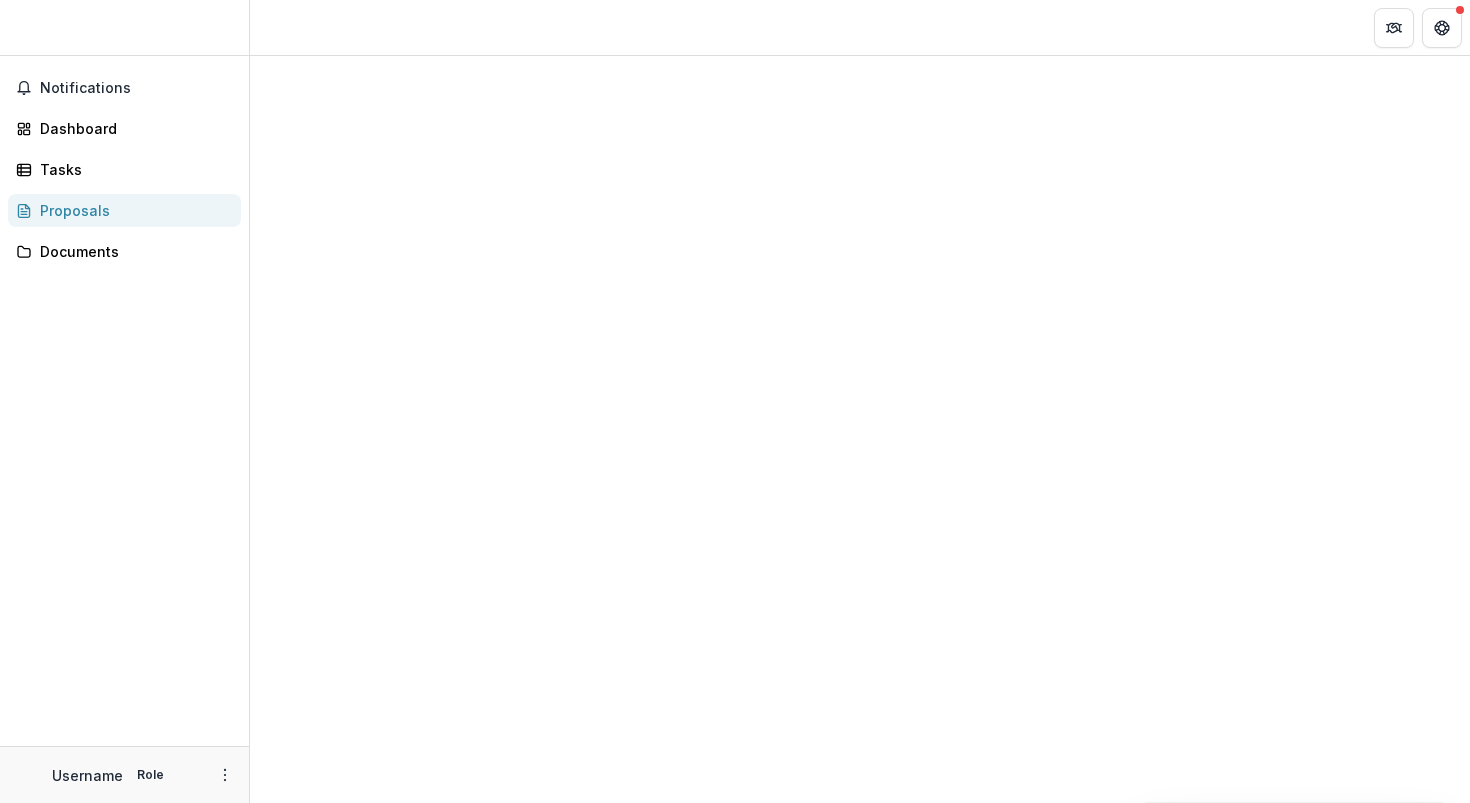 scroll, scrollTop: 0, scrollLeft: 0, axis: both 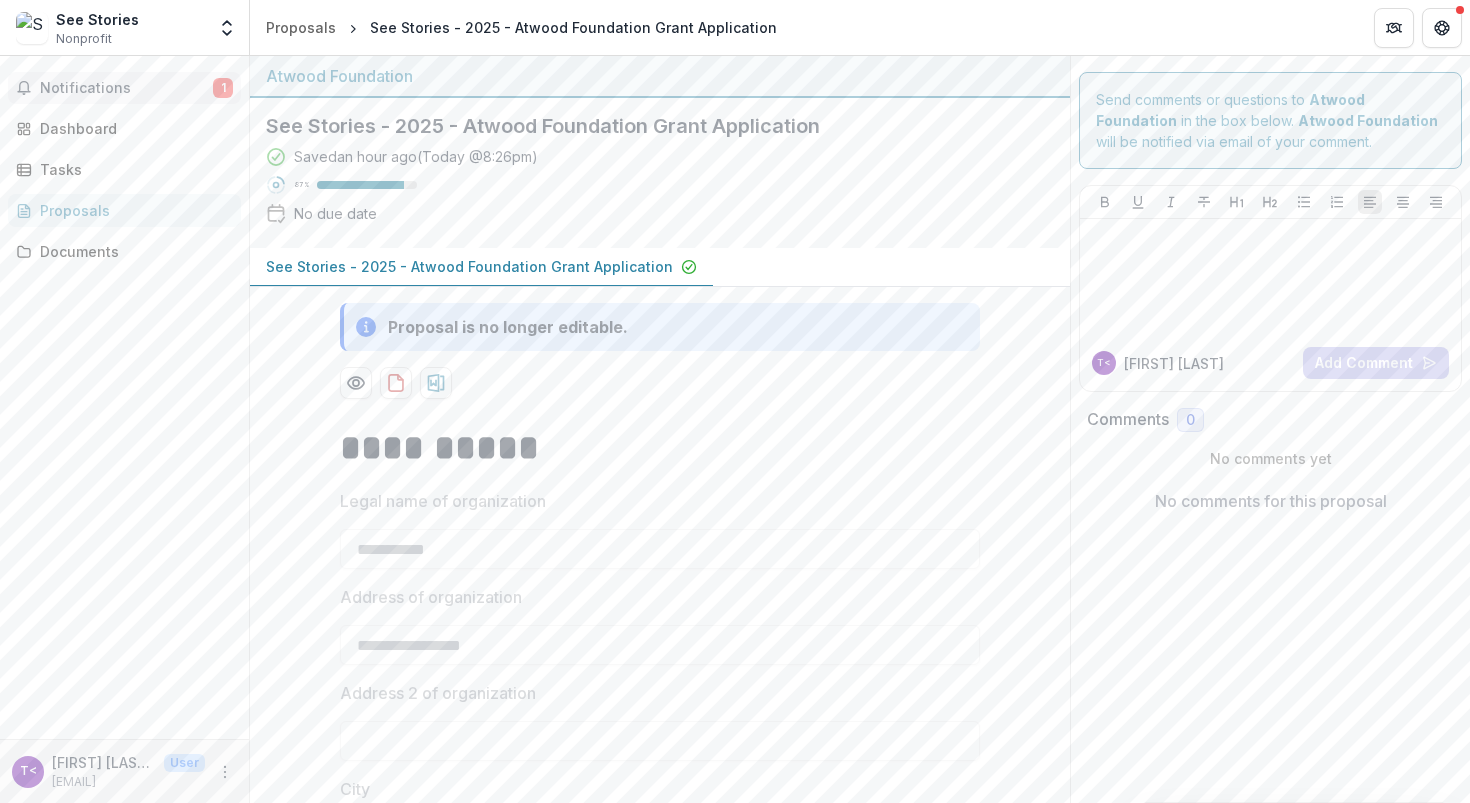 click on "Notifications" at bounding box center [126, 88] 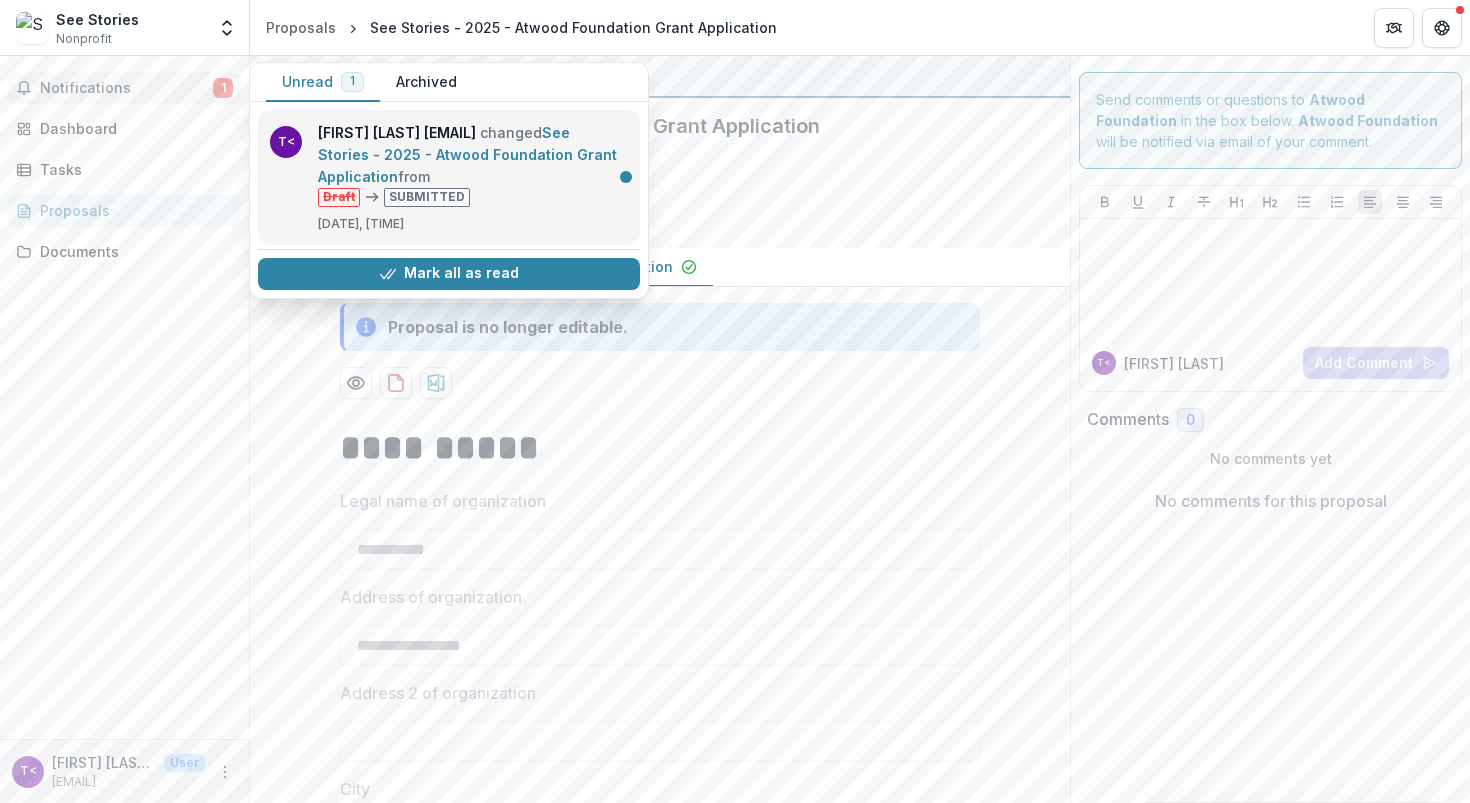 click on "See Stories - 2025 - Atwood Foundation Grant Application" at bounding box center (467, 154) 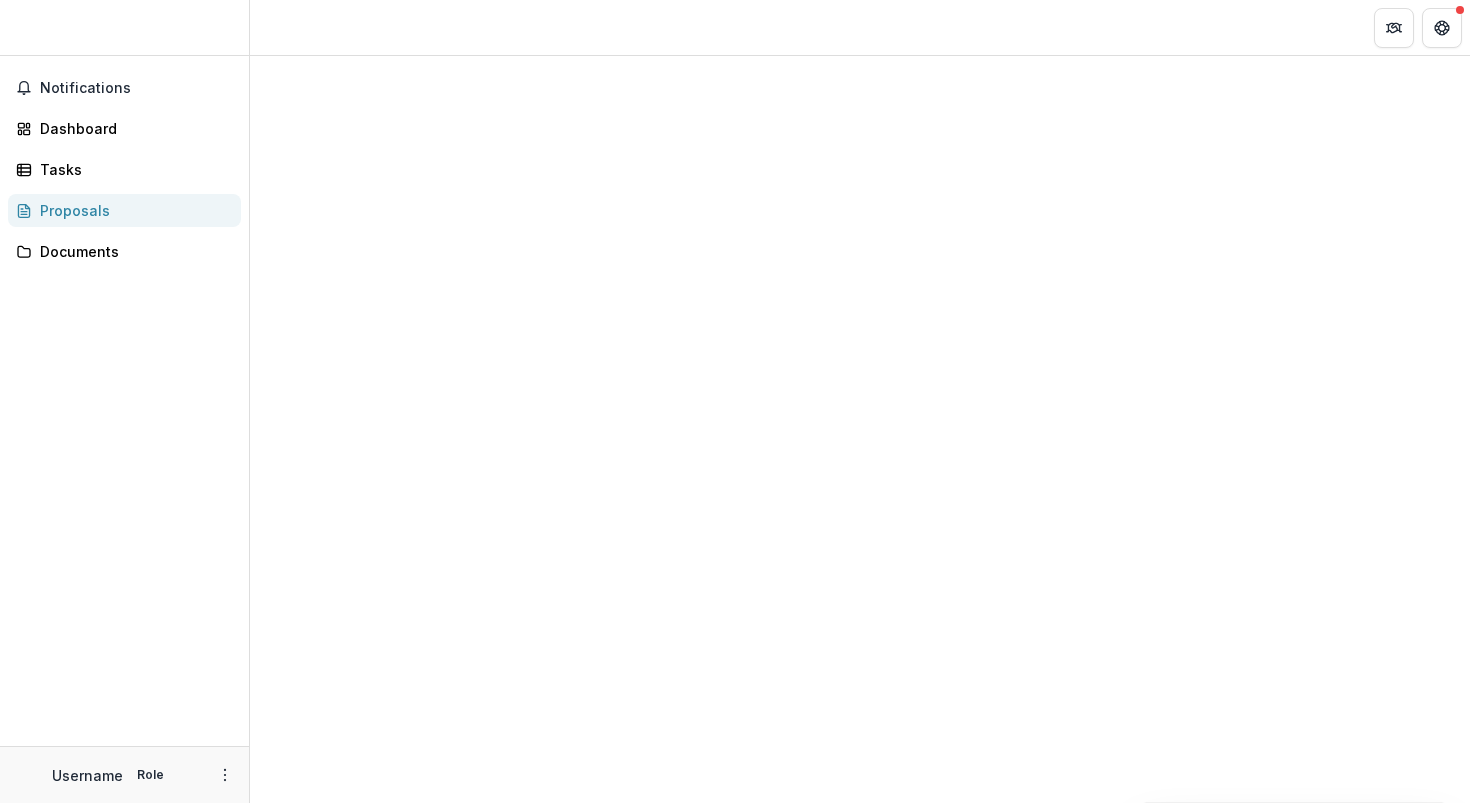 scroll, scrollTop: 0, scrollLeft: 0, axis: both 